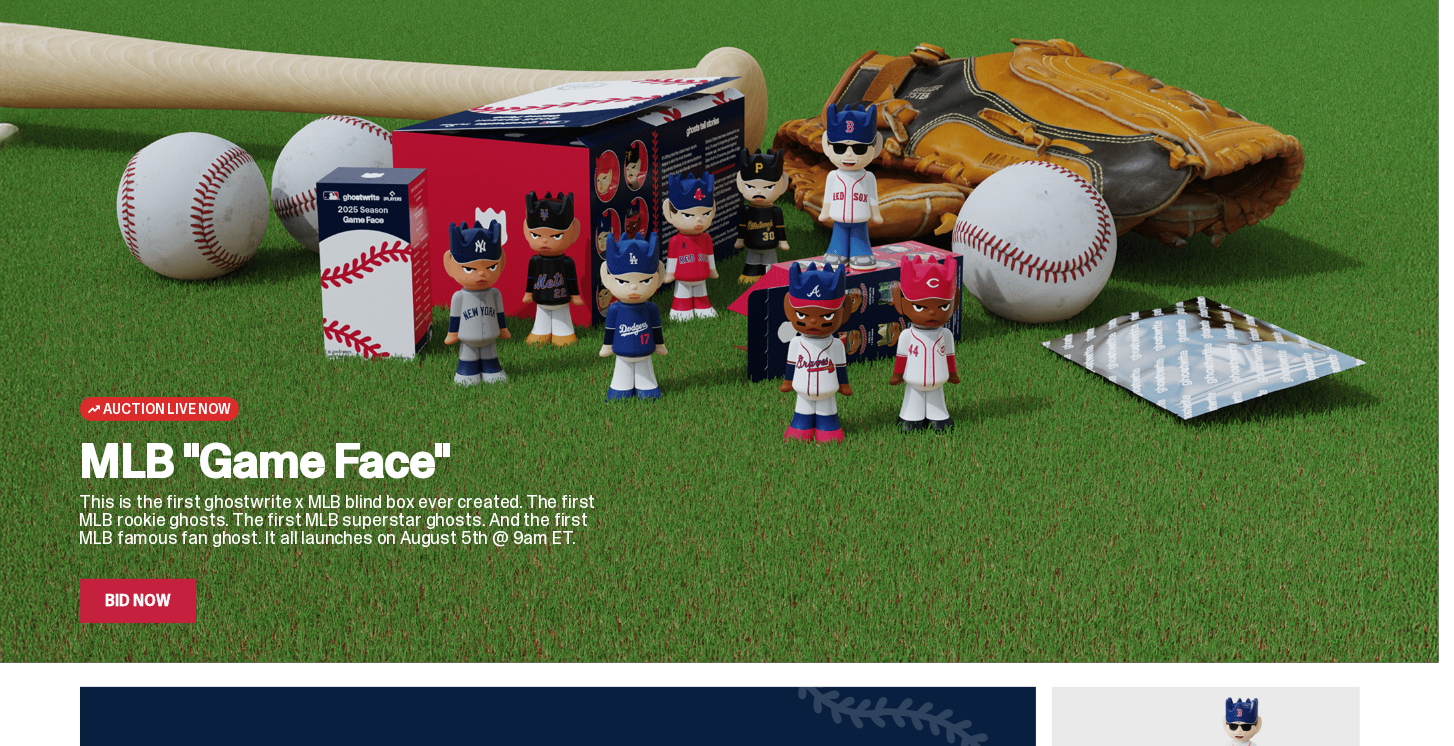 scroll, scrollTop: 0, scrollLeft: 0, axis: both 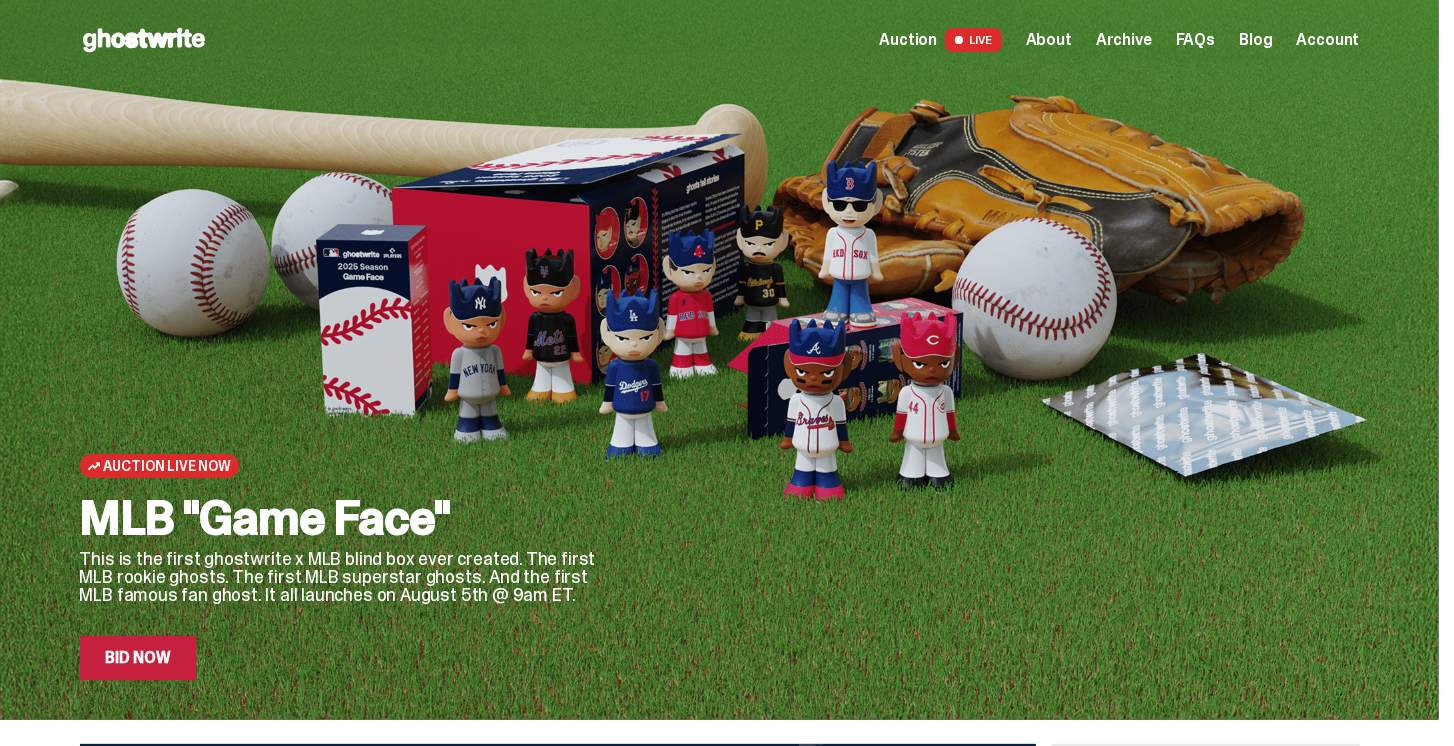 click on "Bid Now" at bounding box center [138, 658] 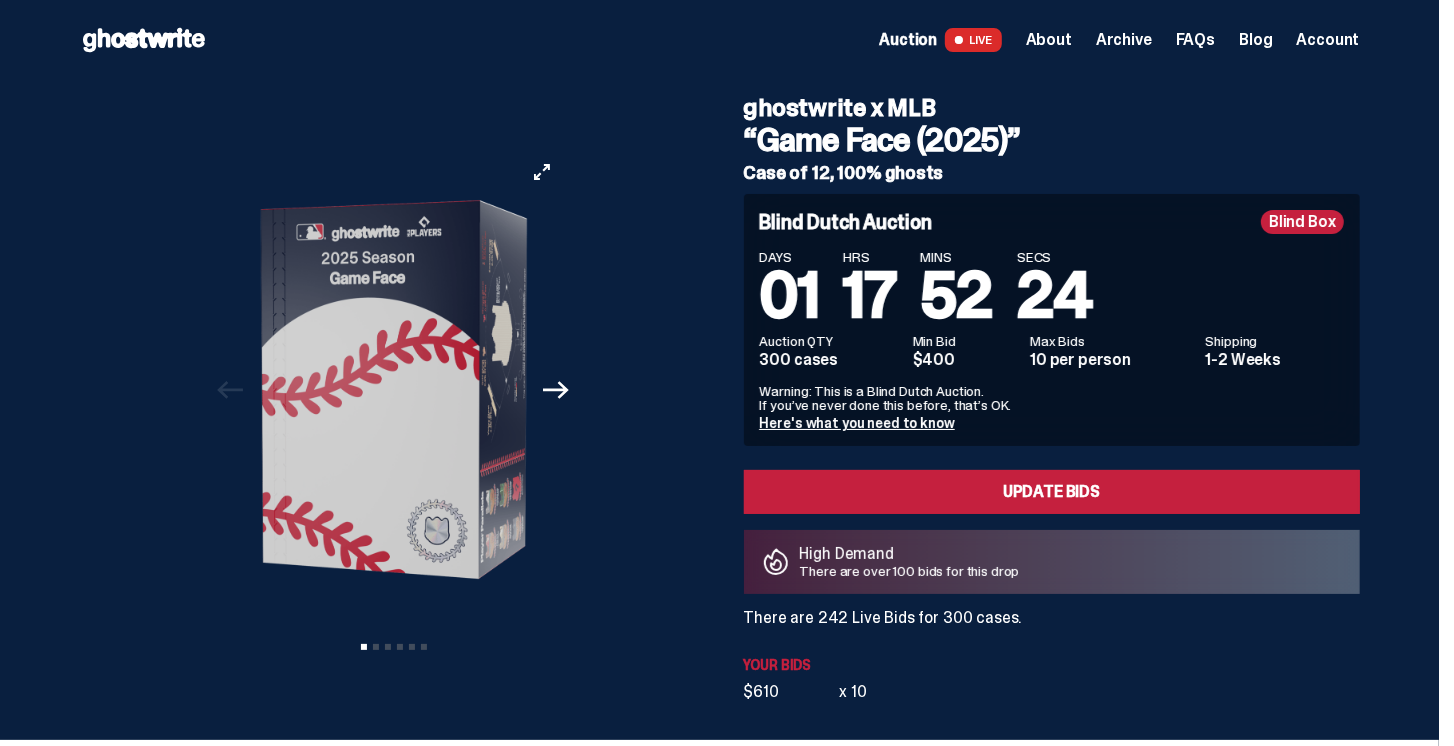 click on "Next" at bounding box center (557, 390) 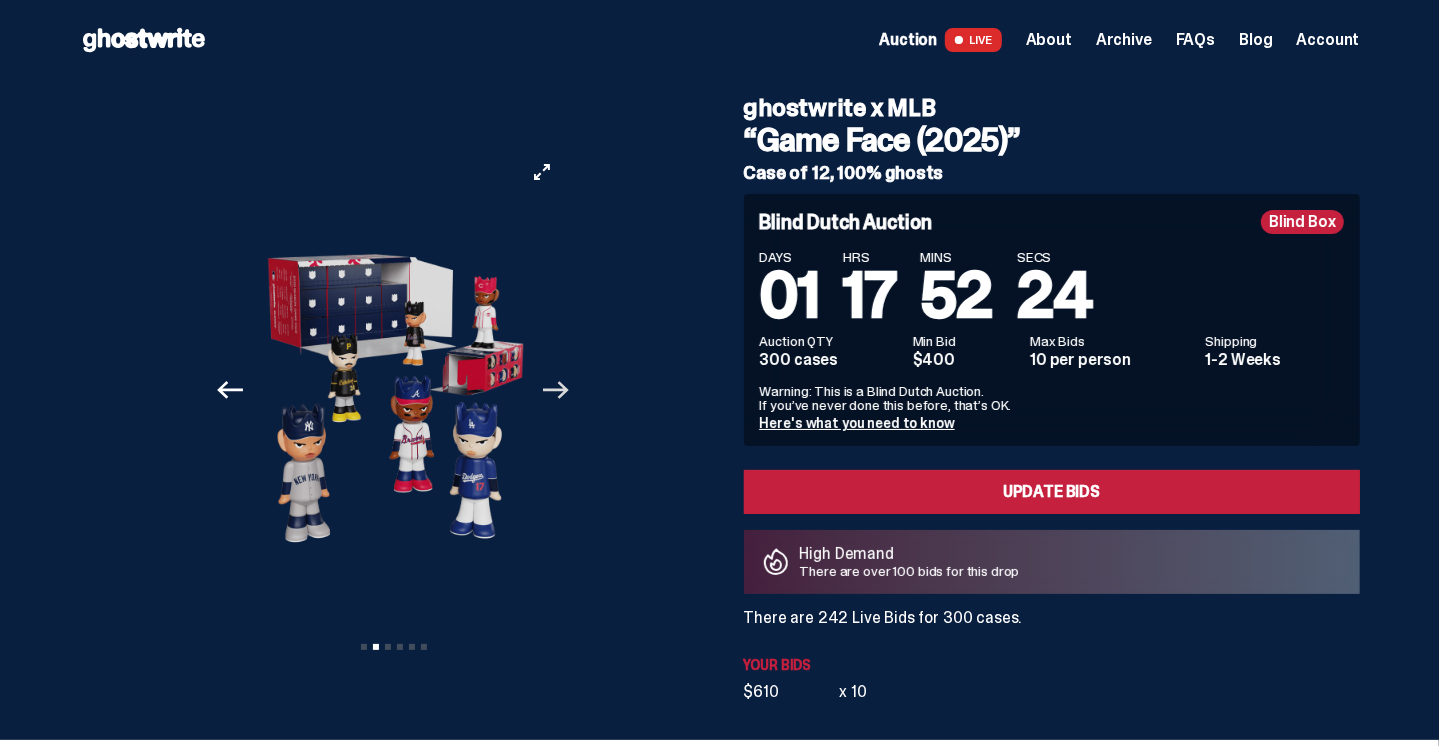 click 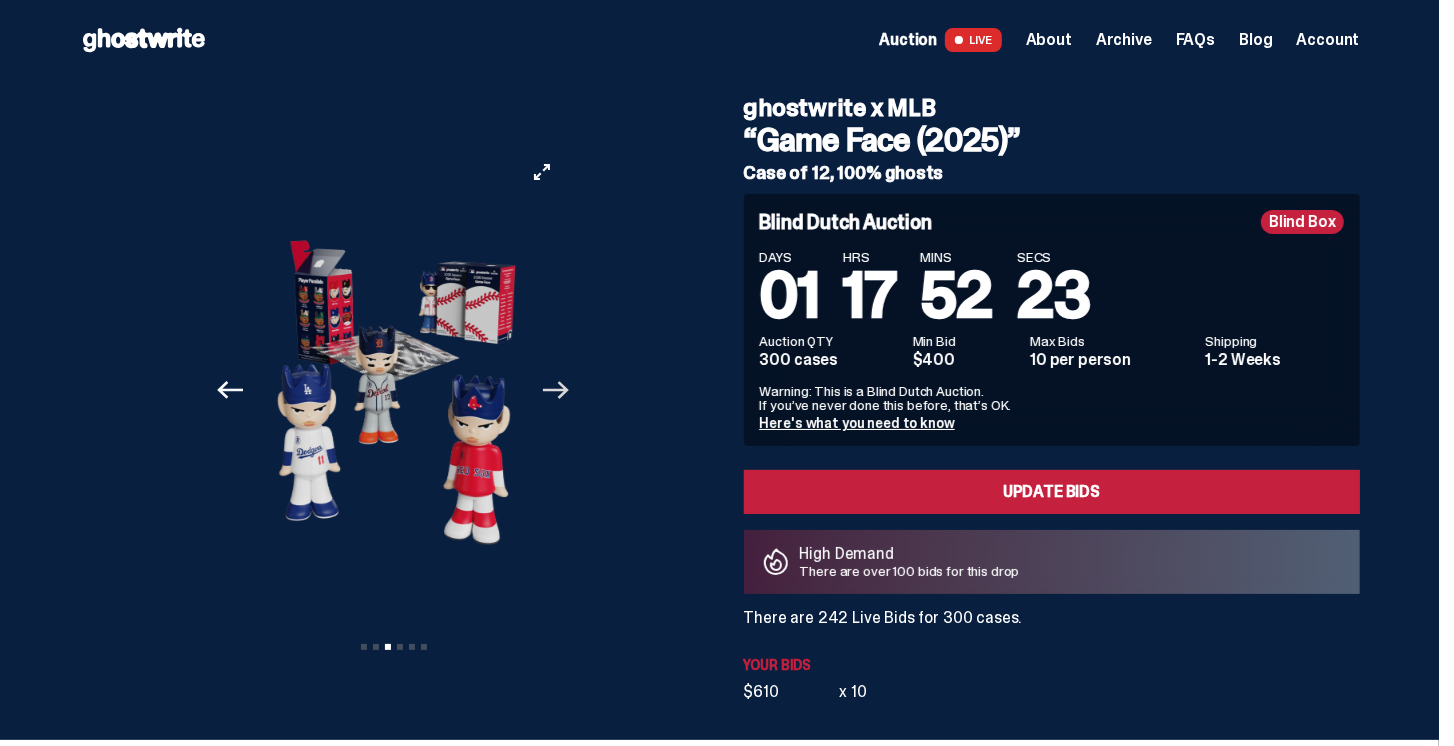 click on "Next" 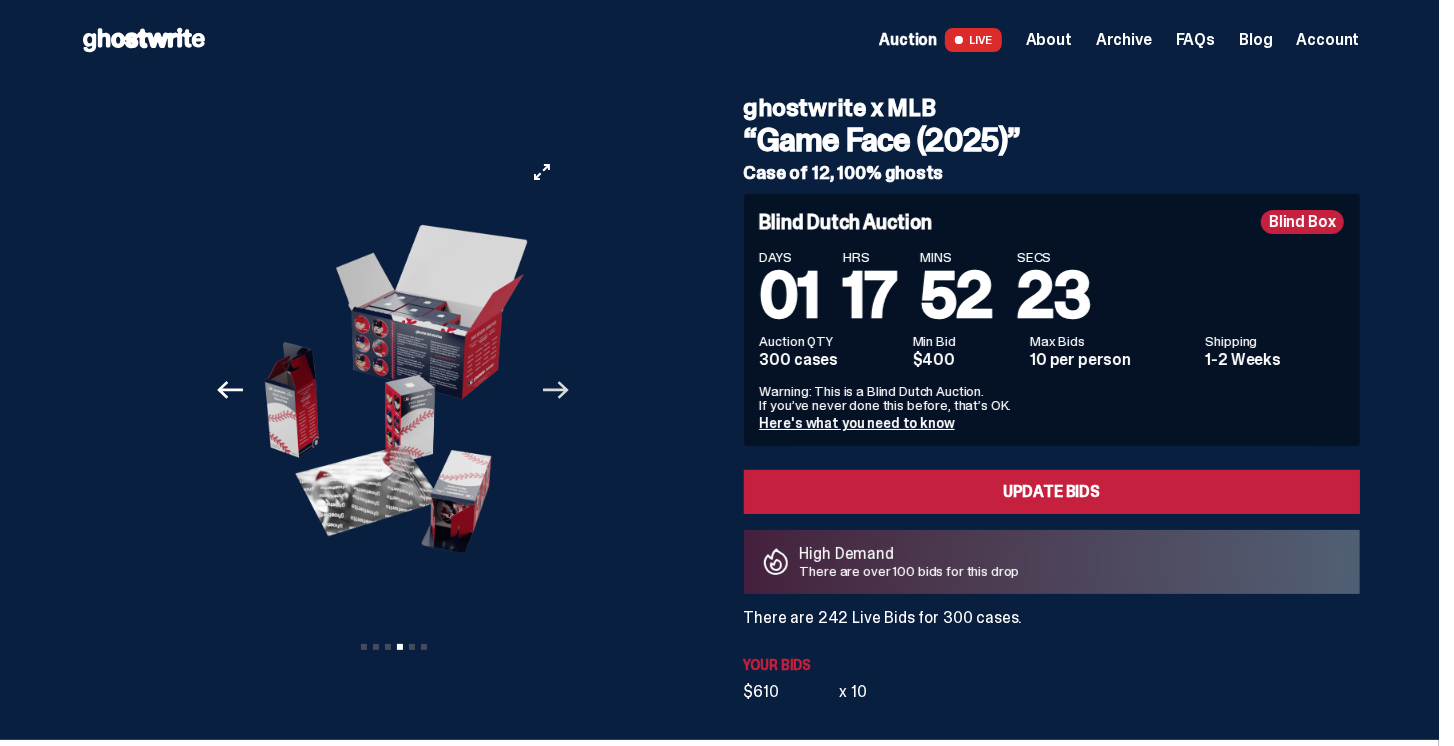 click on "Next" 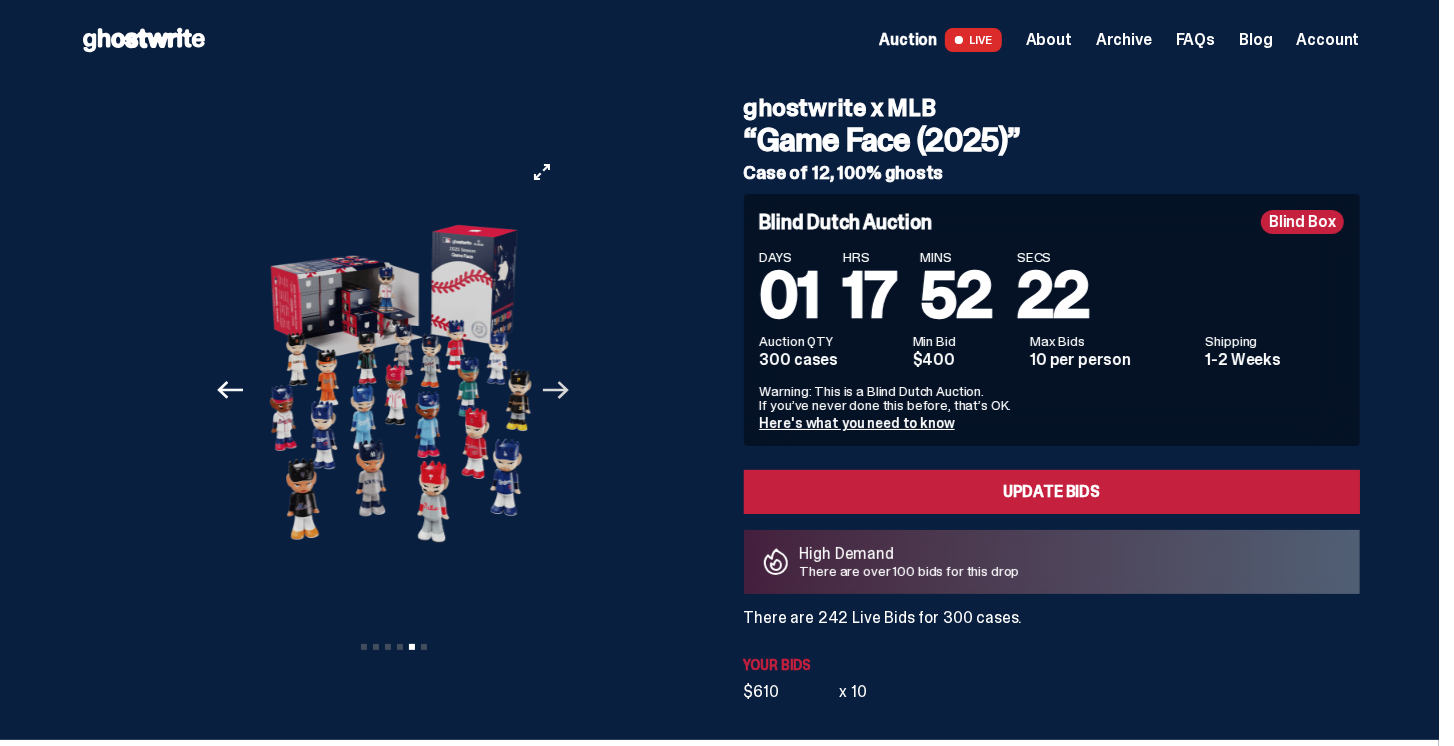 click on "Next" 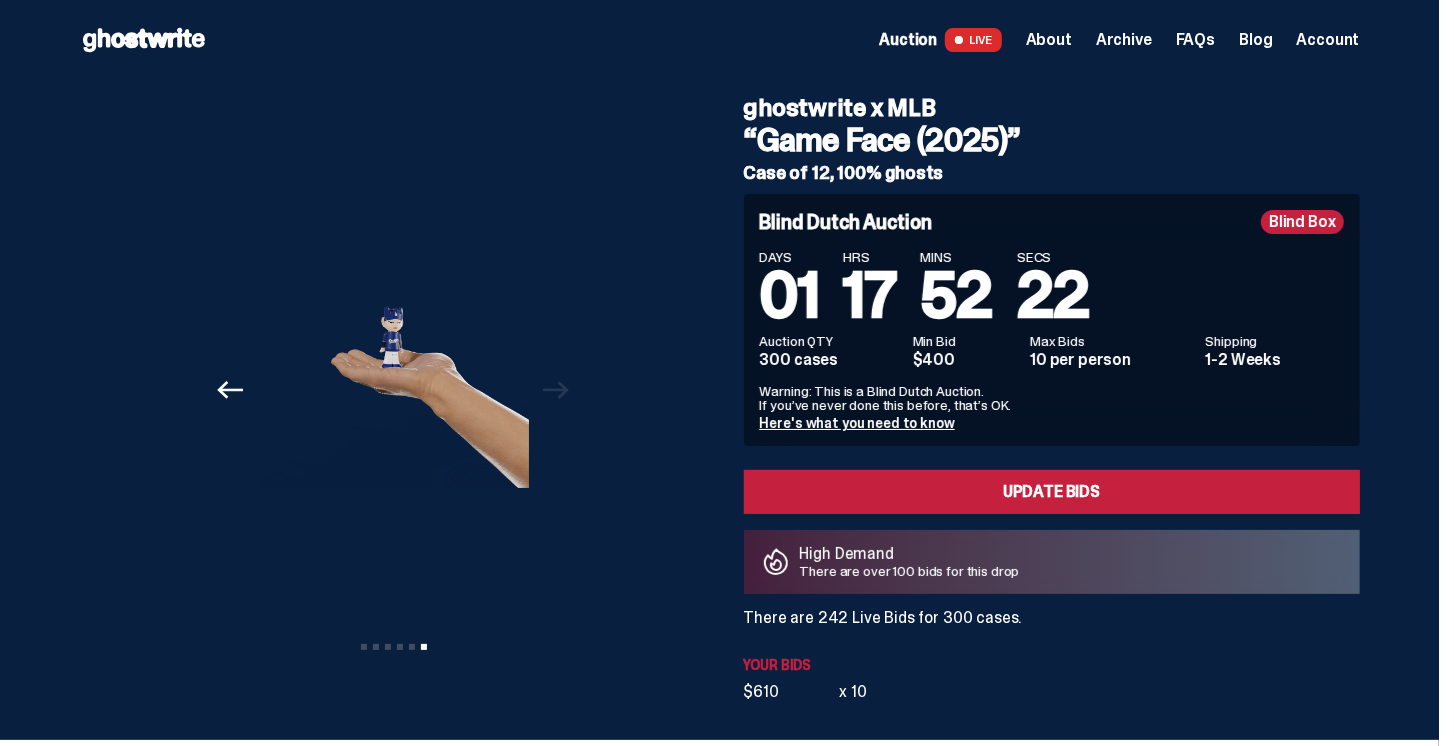 click on "Previous Next View slide 1 View slide 2 View slide 3 View slide 4 View slide 5 View slide 6" at bounding box center [400, 390] 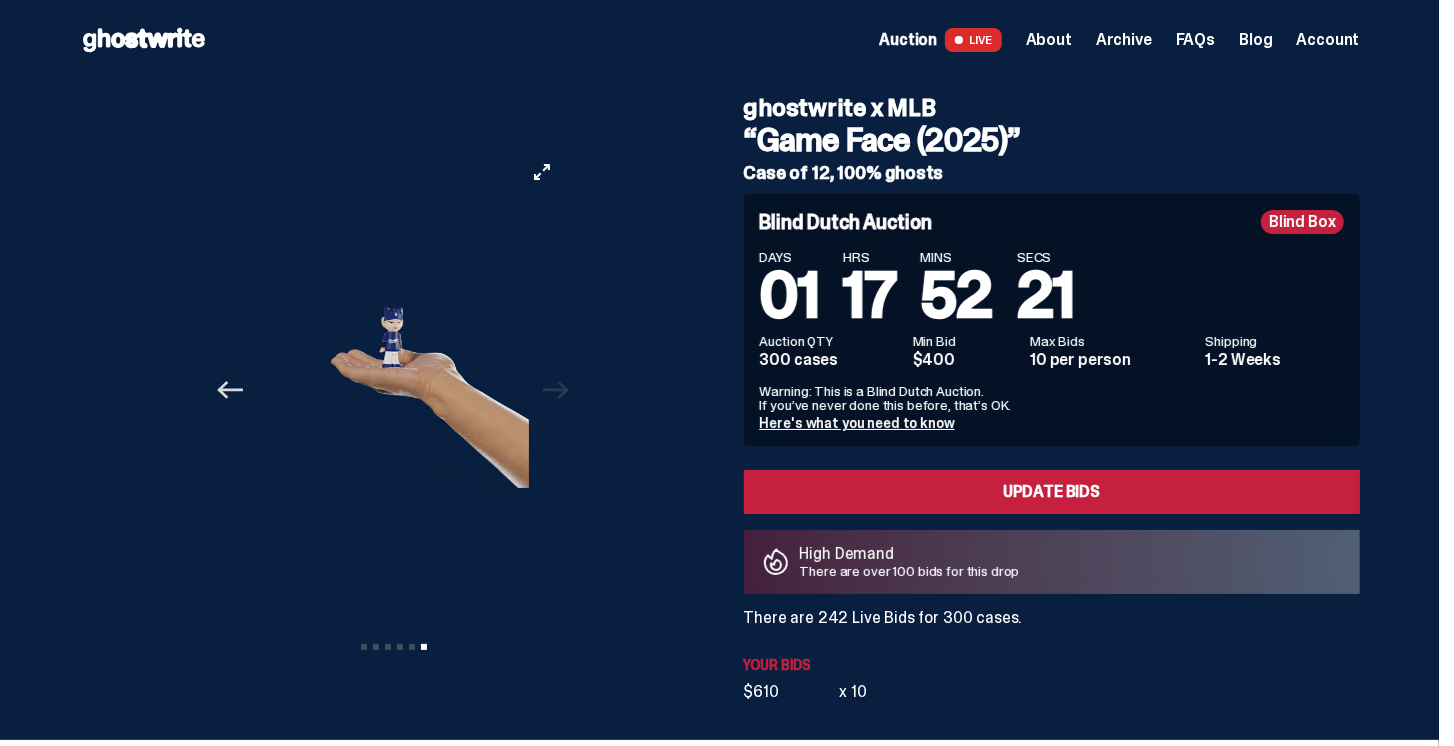 click on "Previous" 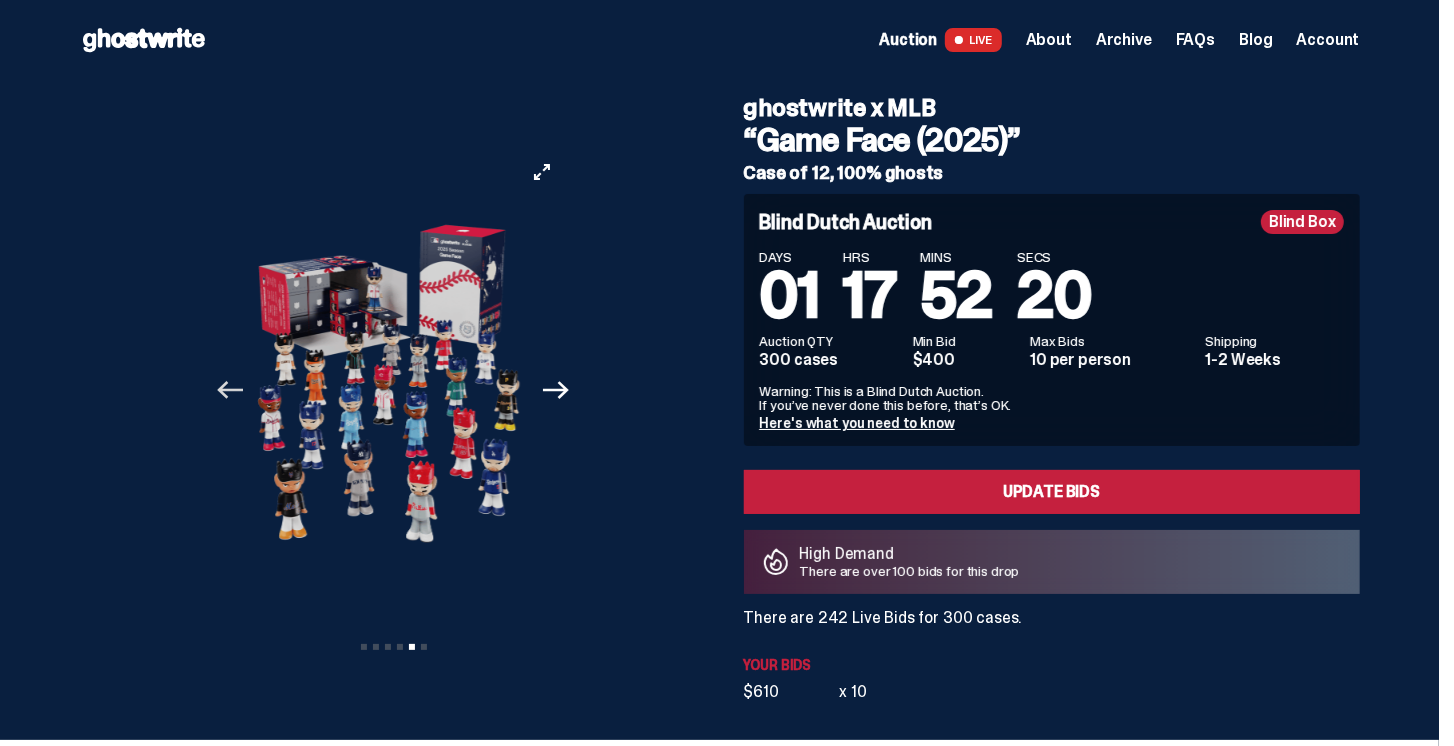 click 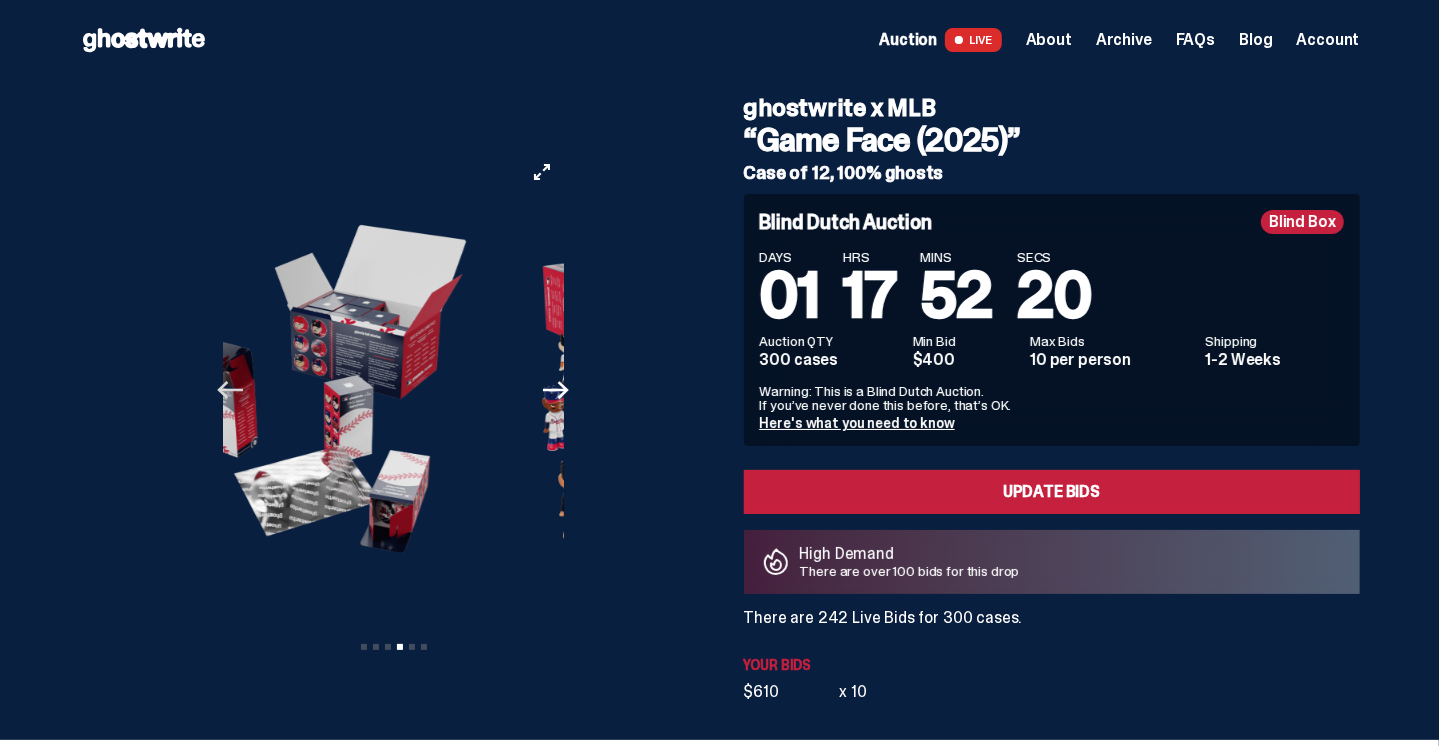 click 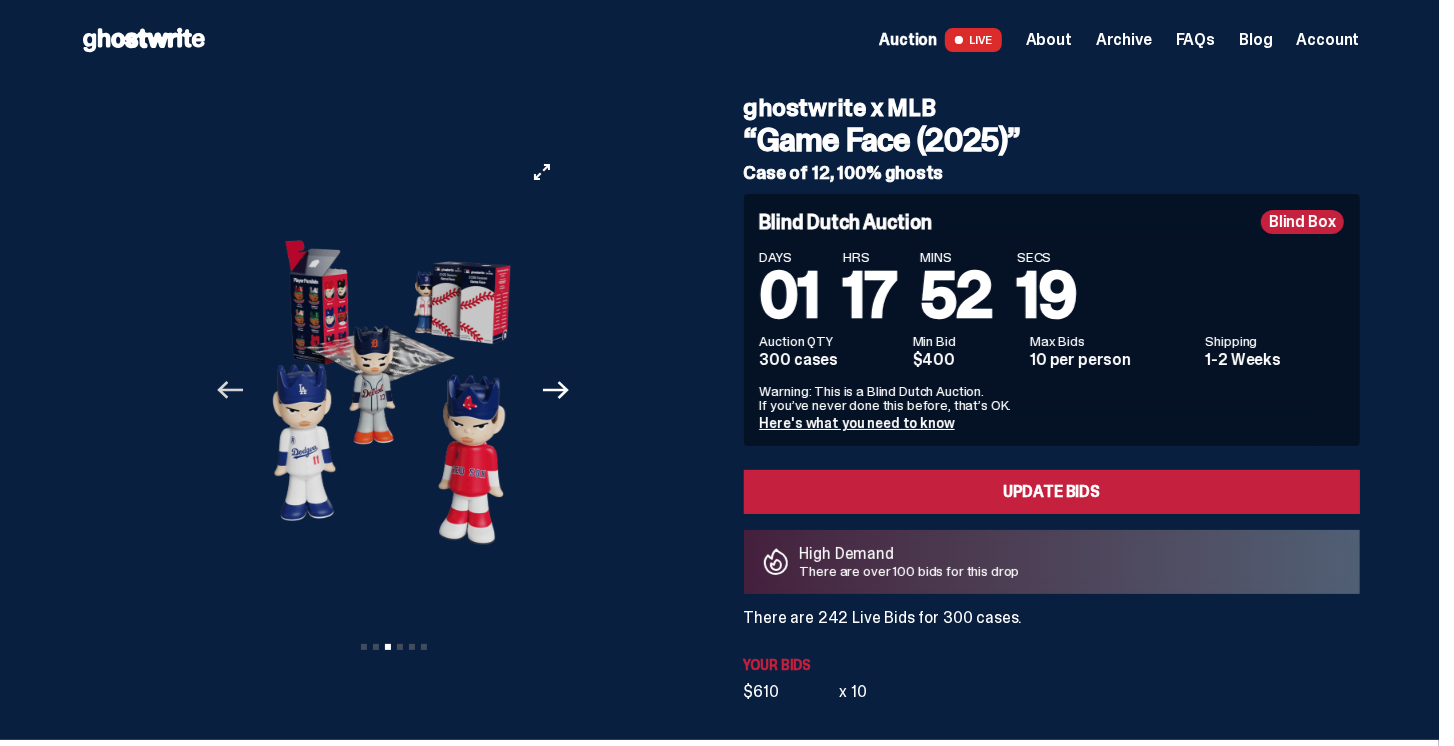 click 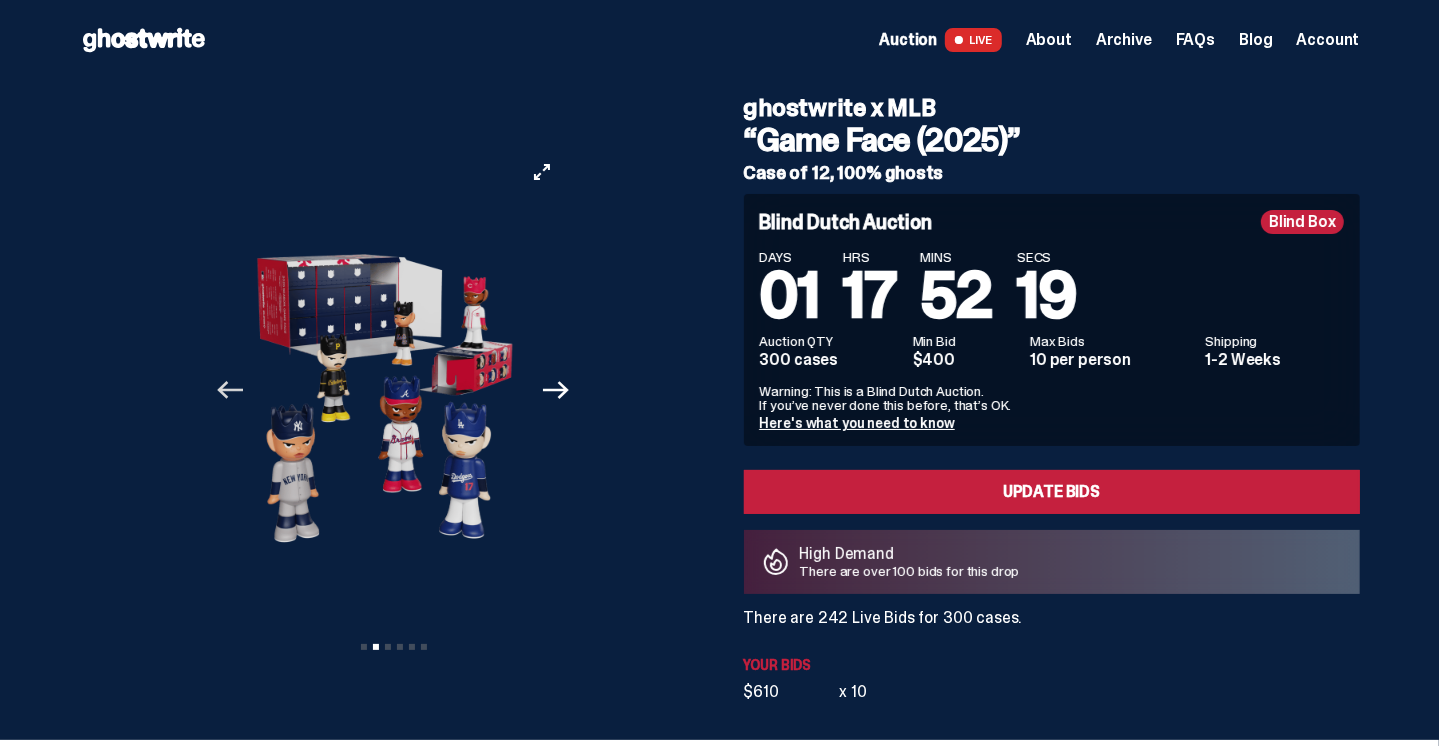 click on "Previous" 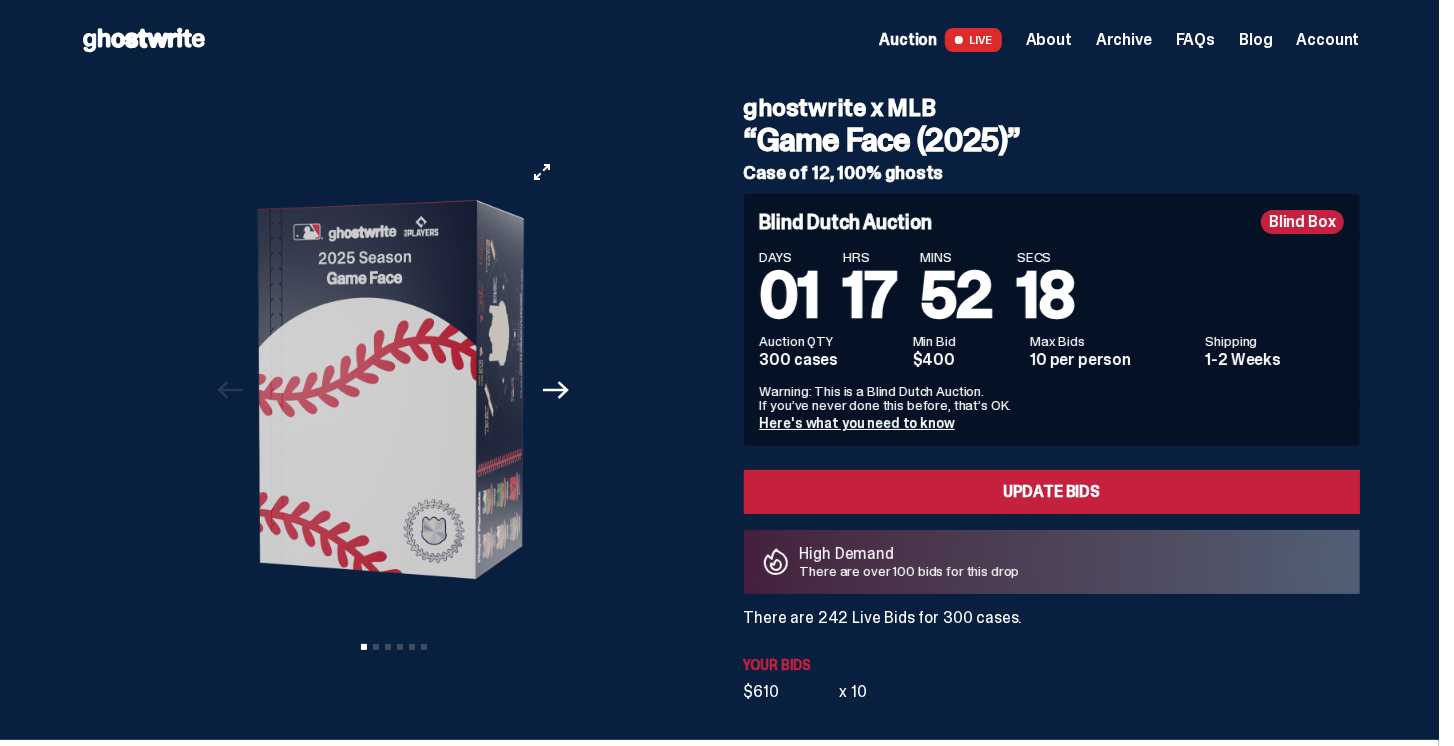 click at bounding box center (390, 390) 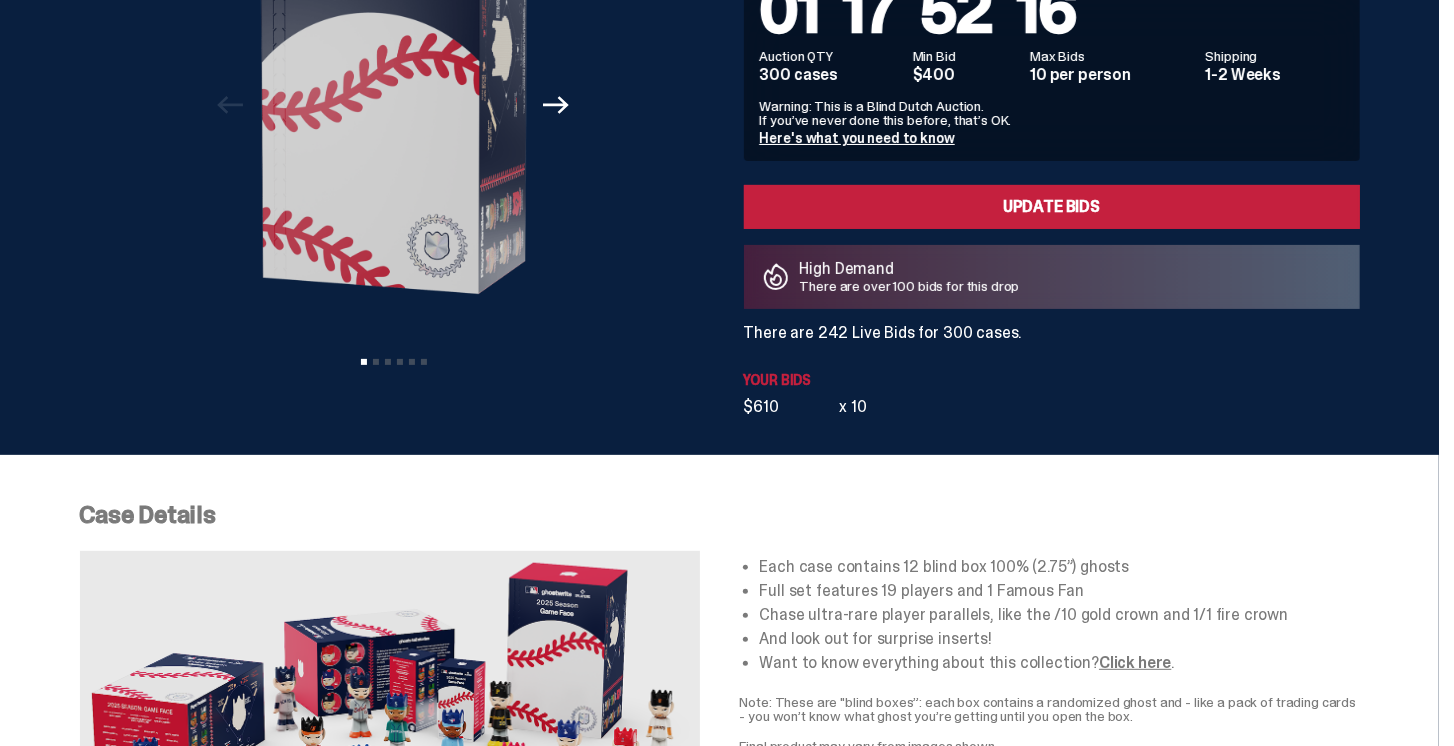 scroll, scrollTop: 0, scrollLeft: 0, axis: both 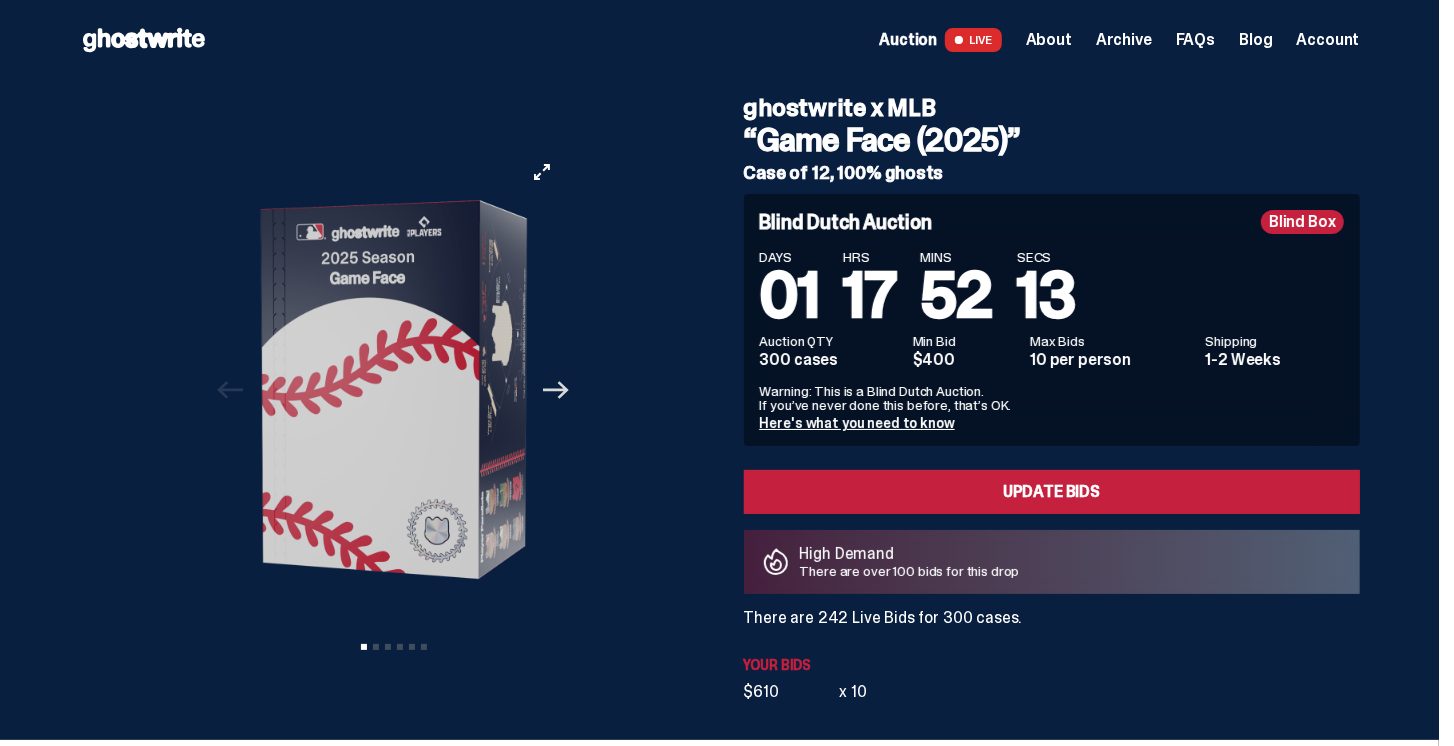 click on "Next" 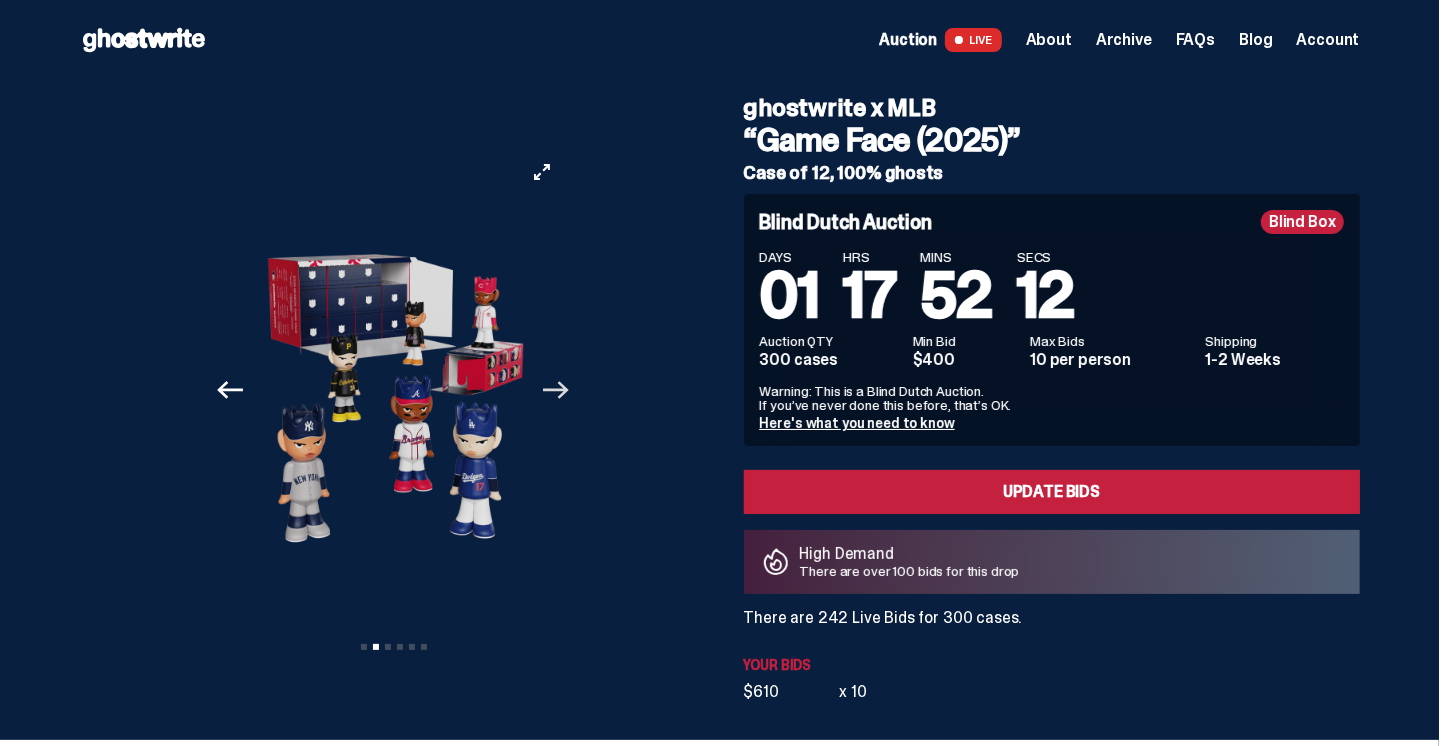 click on "Next" 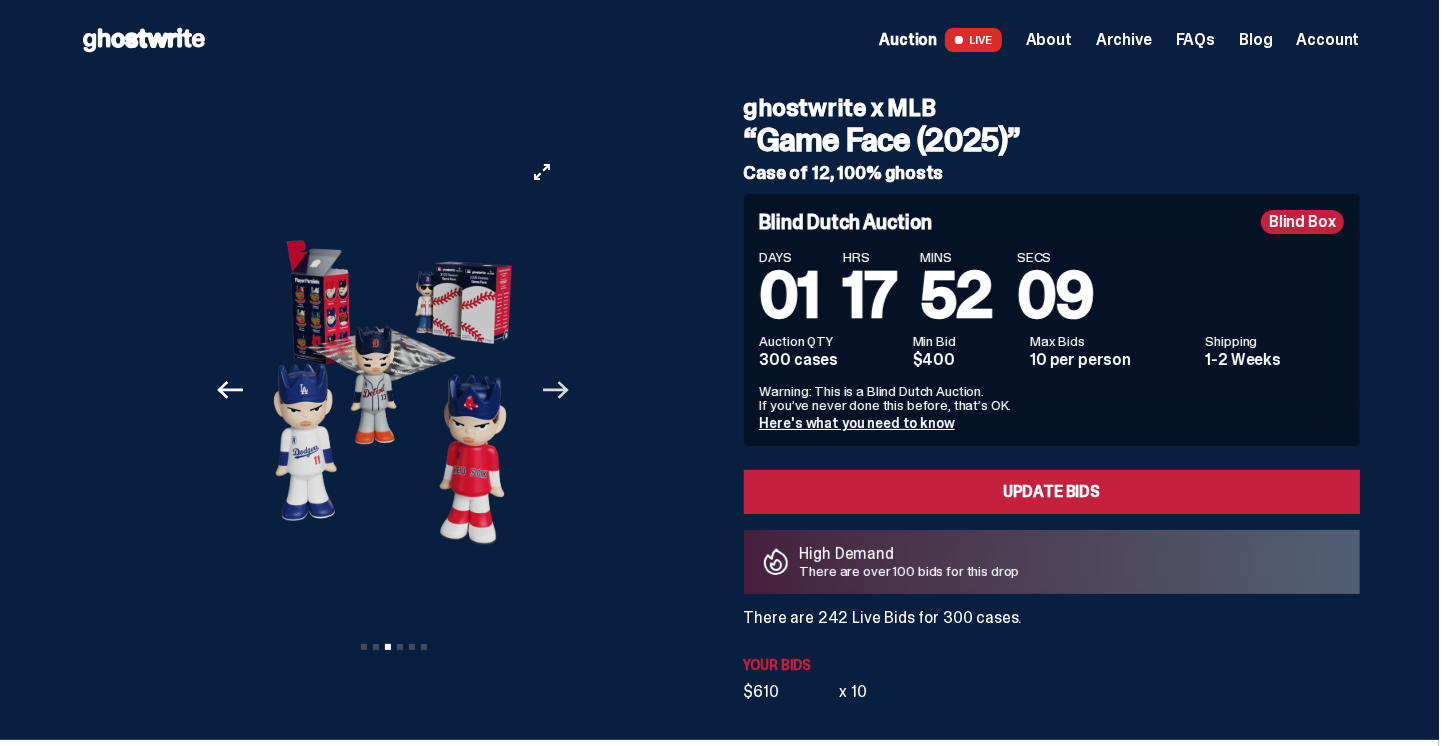 click on "Next" 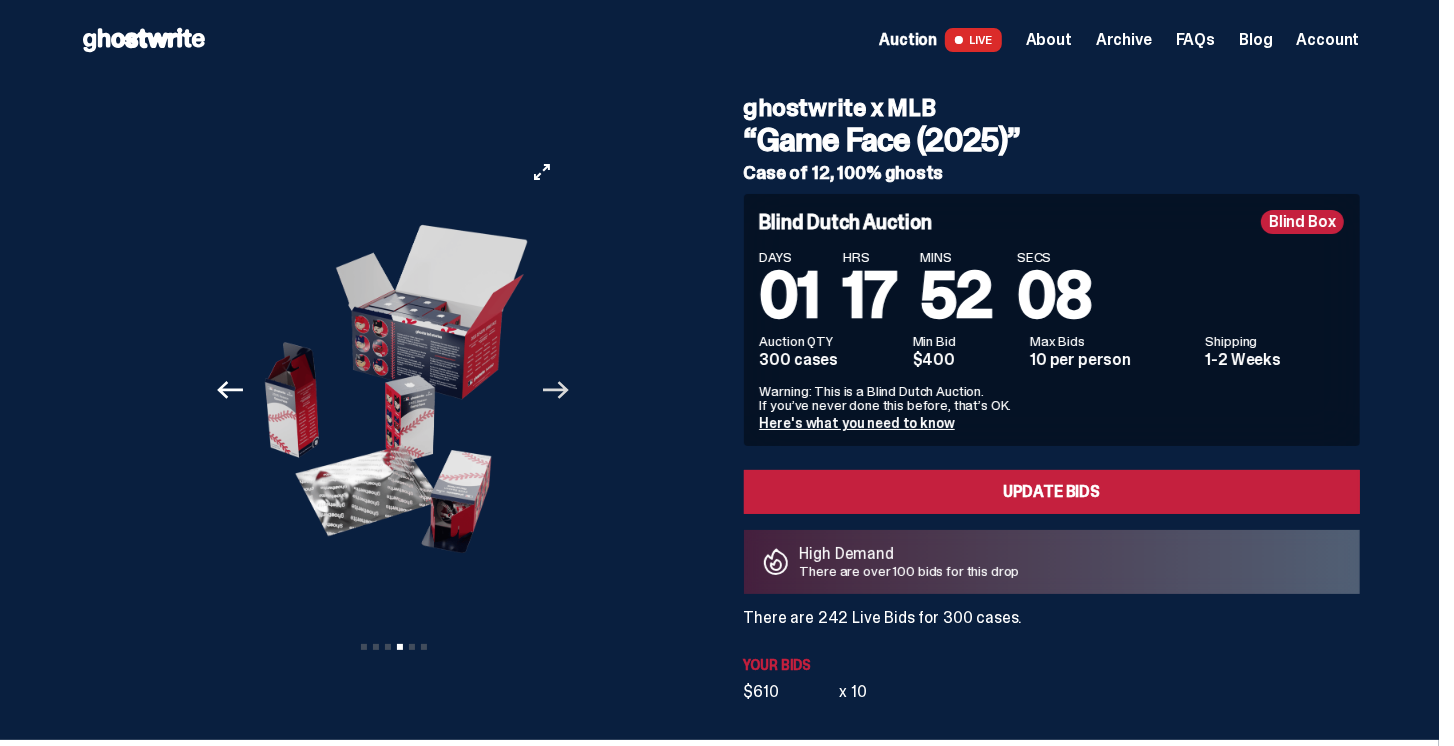 click on "Next" 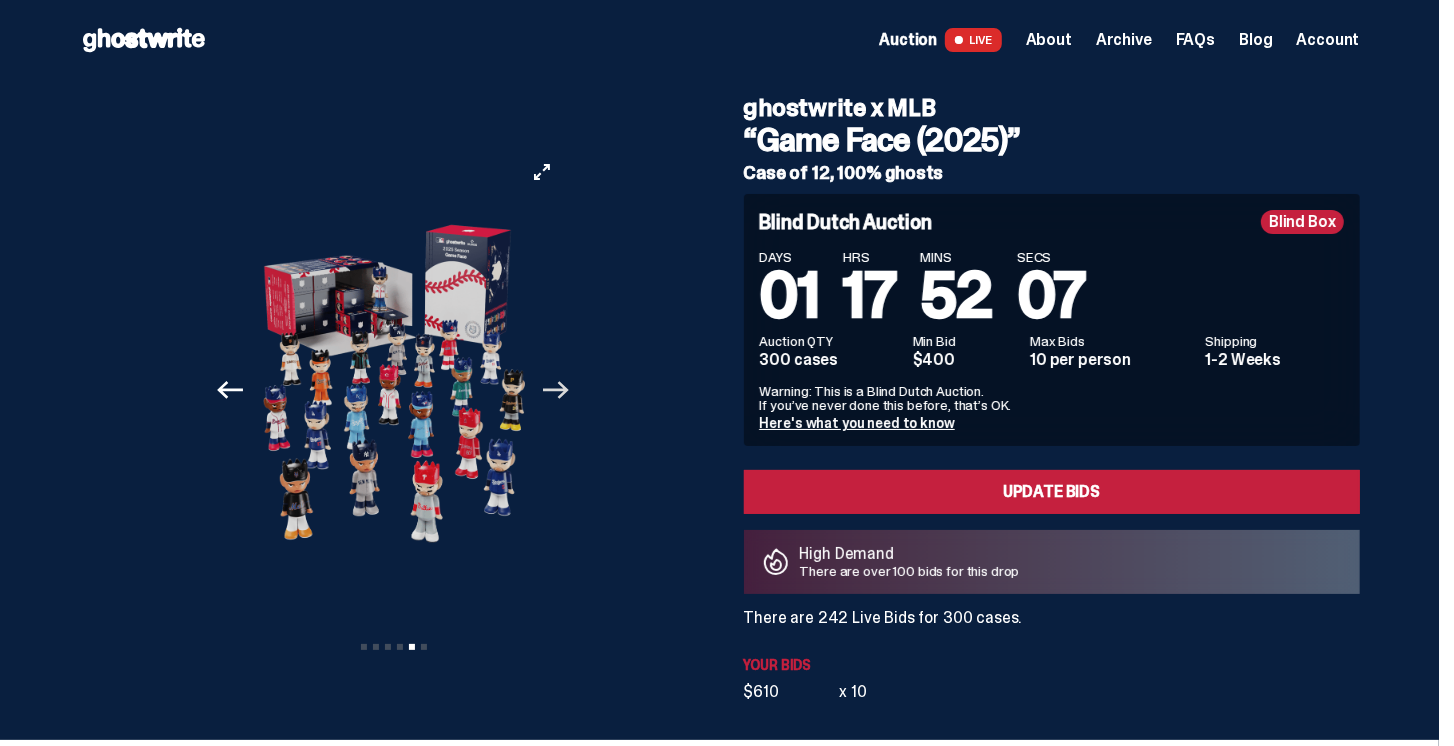 click on "Next" 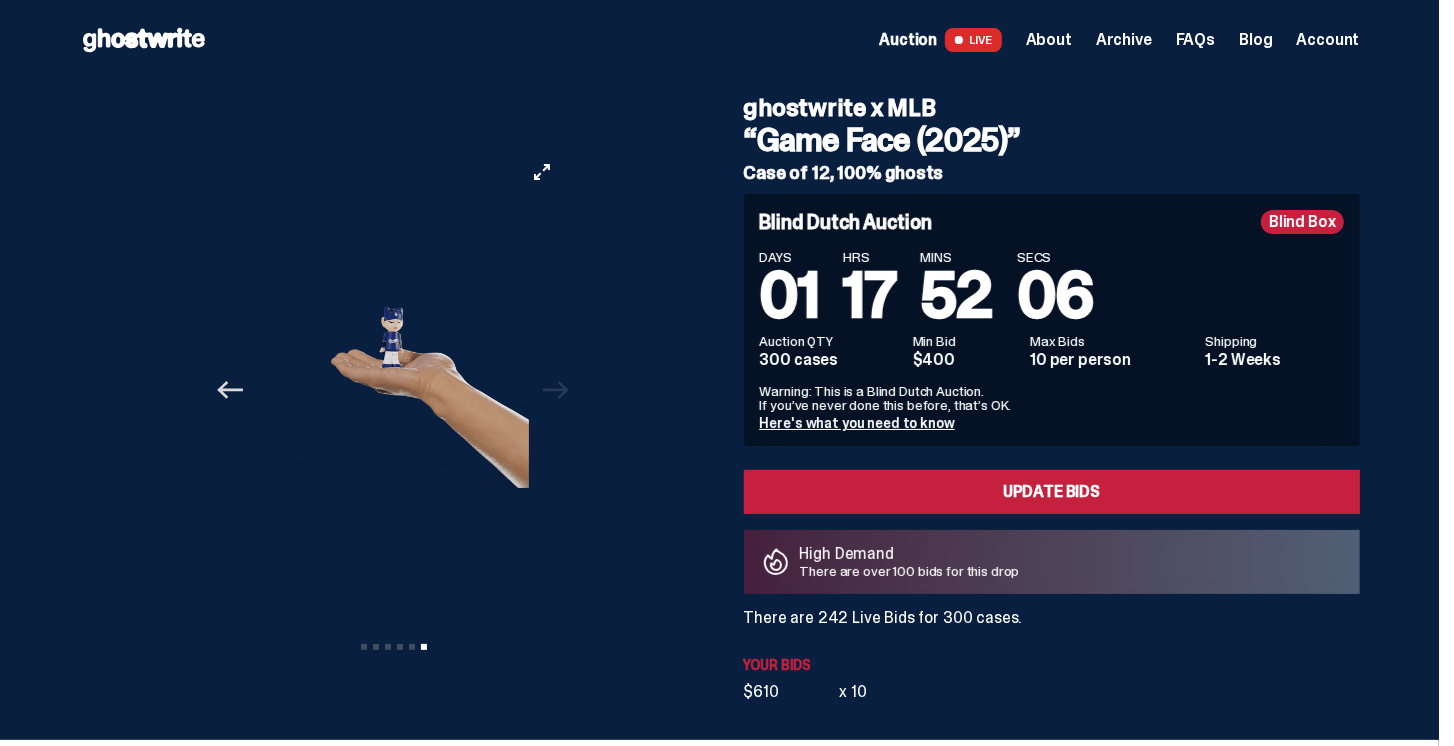 click 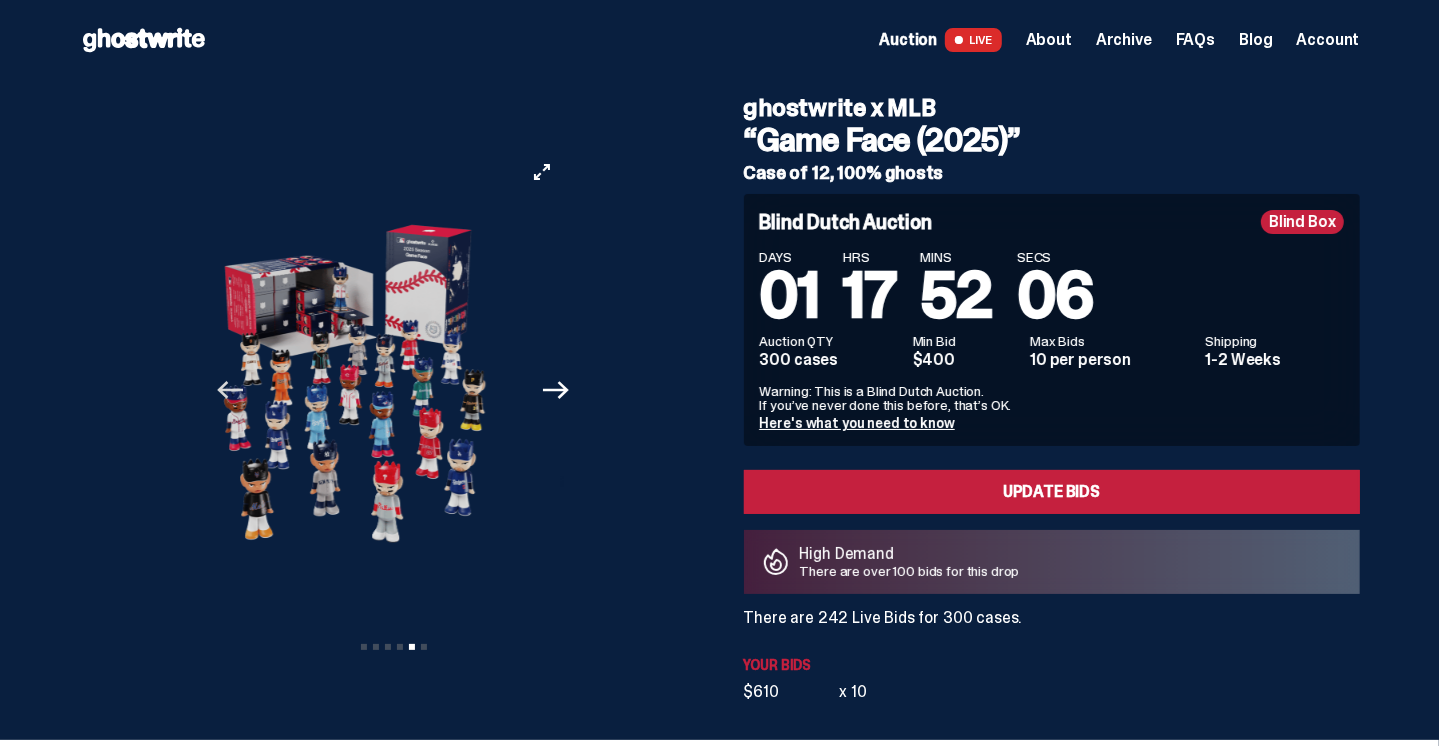 click 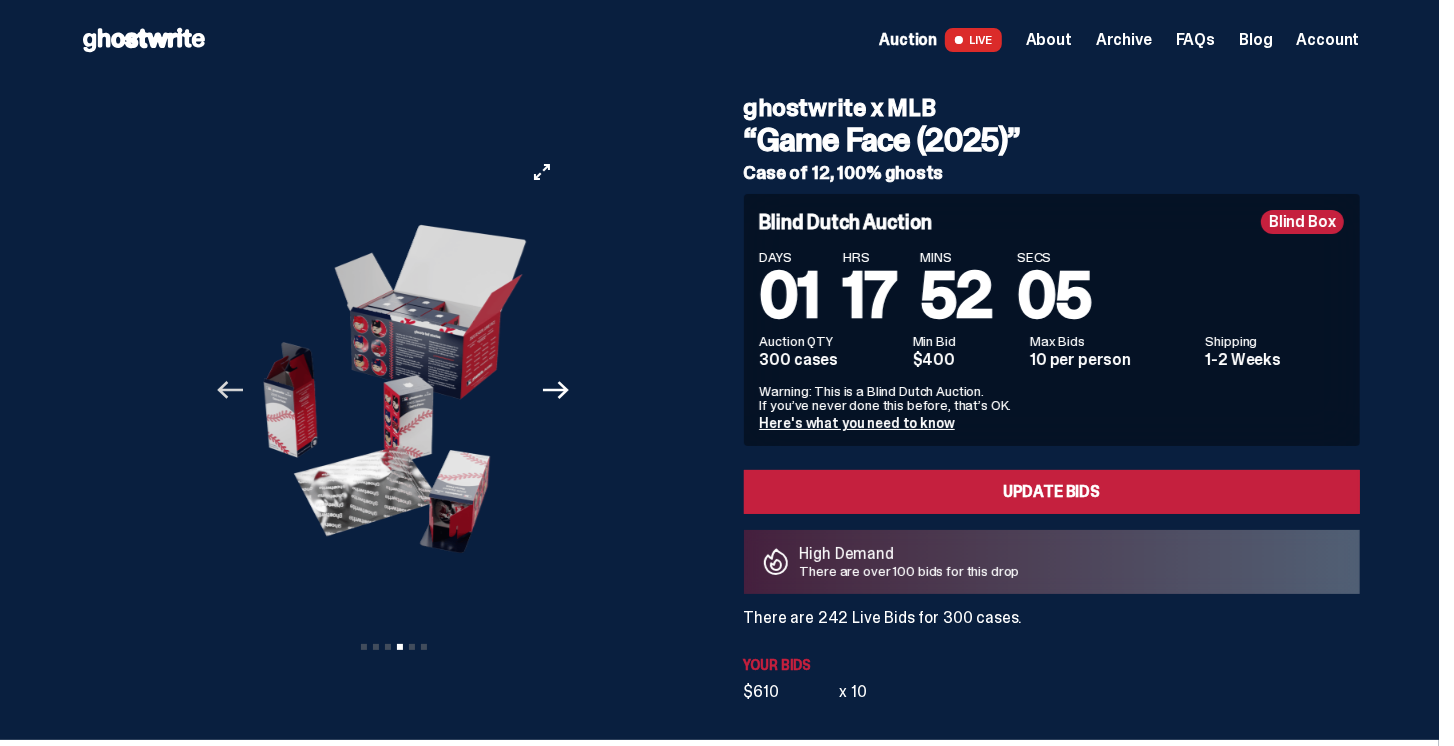 click 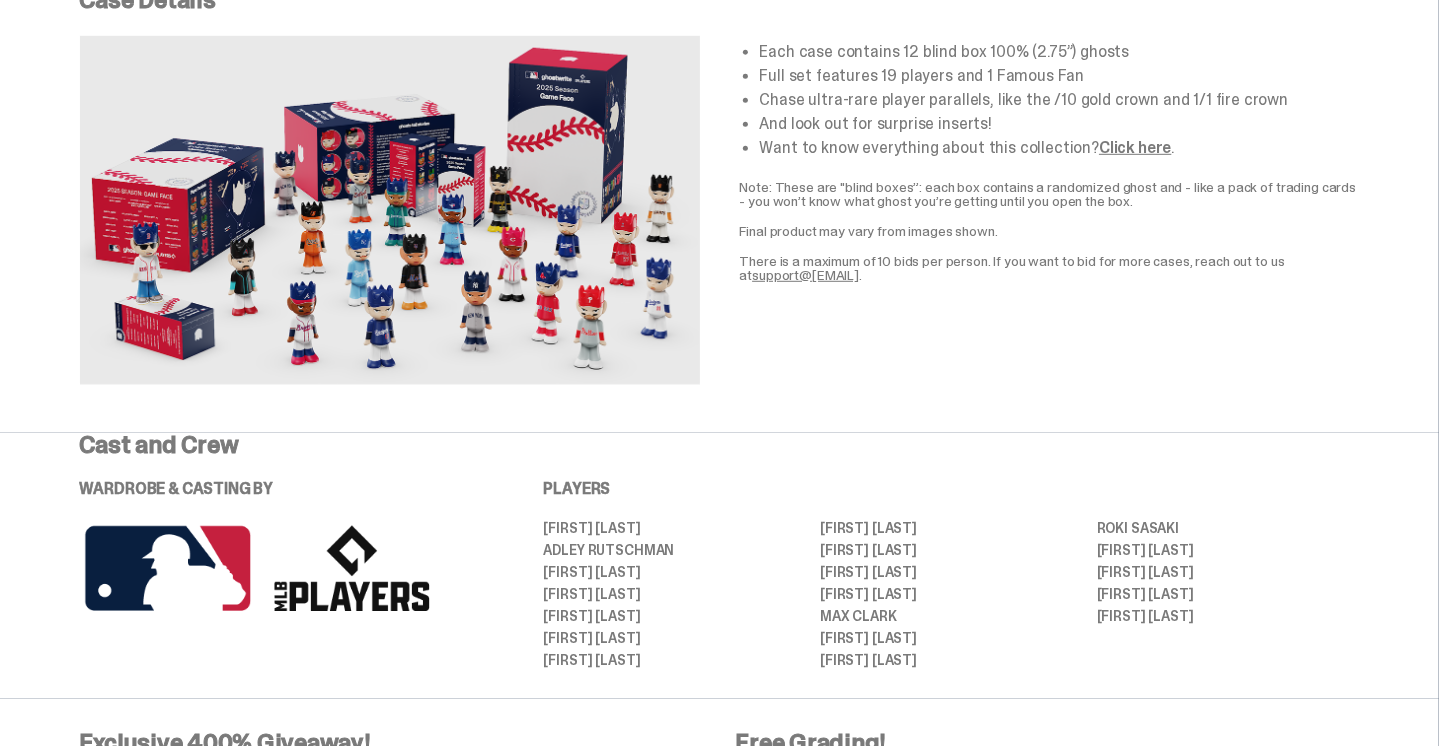 scroll, scrollTop: 1028, scrollLeft: 0, axis: vertical 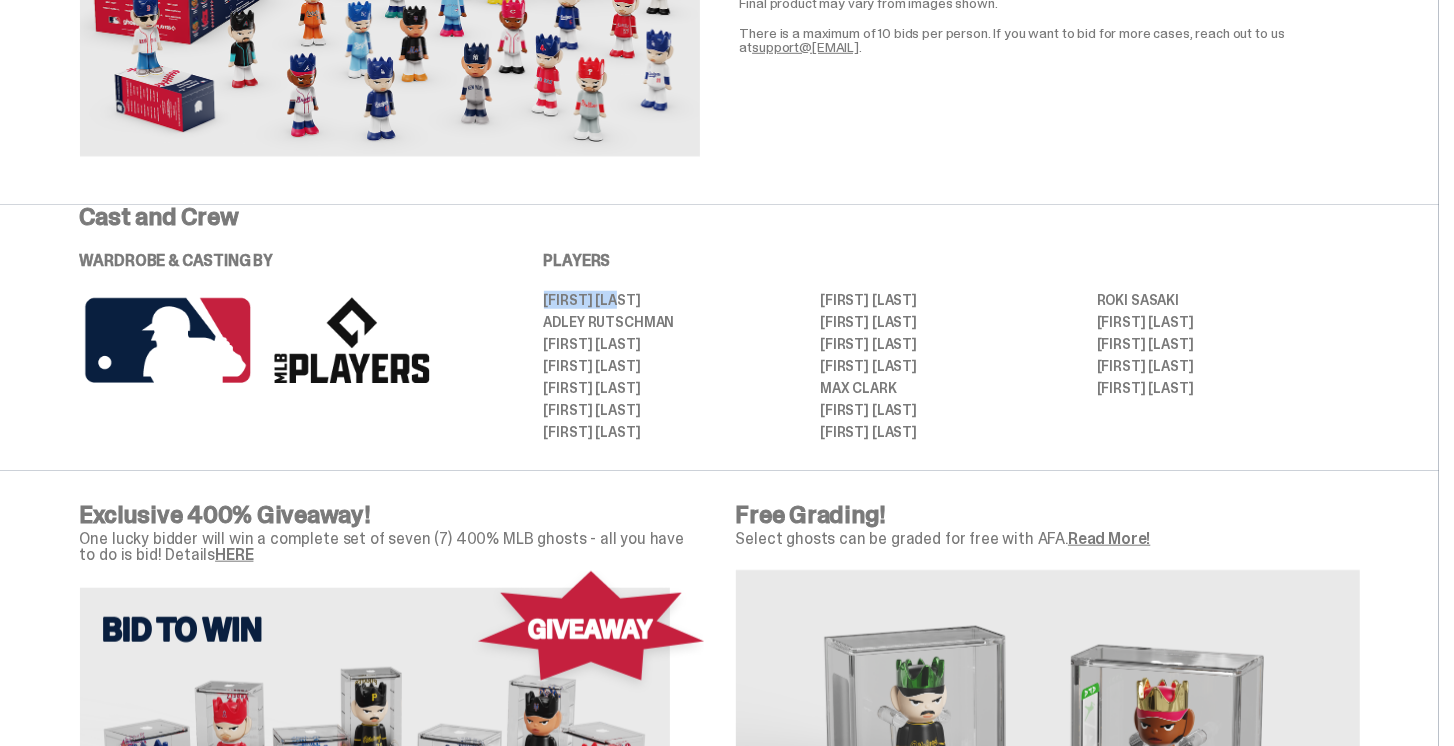 drag, startPoint x: 549, startPoint y: 299, endPoint x: 648, endPoint y: 285, distance: 99.985 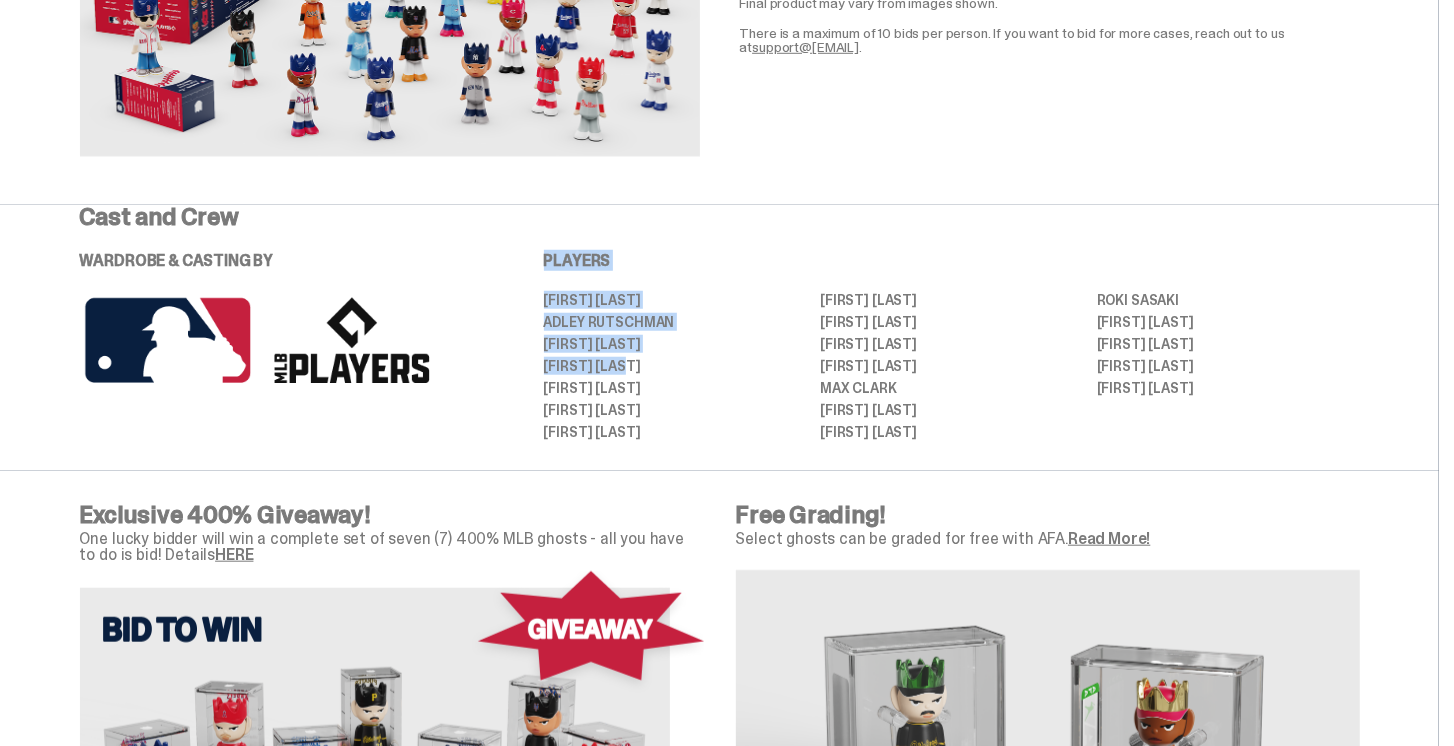 drag, startPoint x: 552, startPoint y: 370, endPoint x: 517, endPoint y: 372, distance: 35.057095 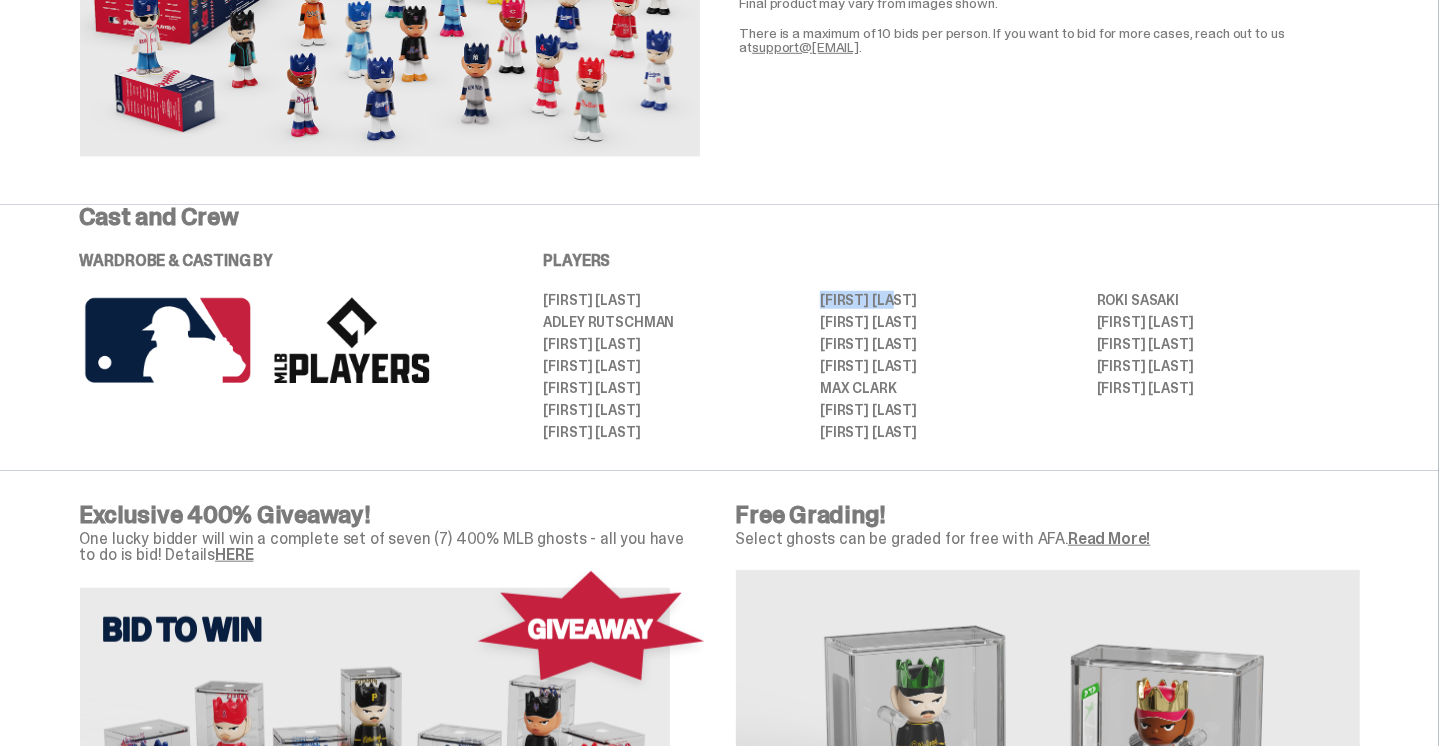 drag, startPoint x: 832, startPoint y: 301, endPoint x: 934, endPoint y: 304, distance: 102.044106 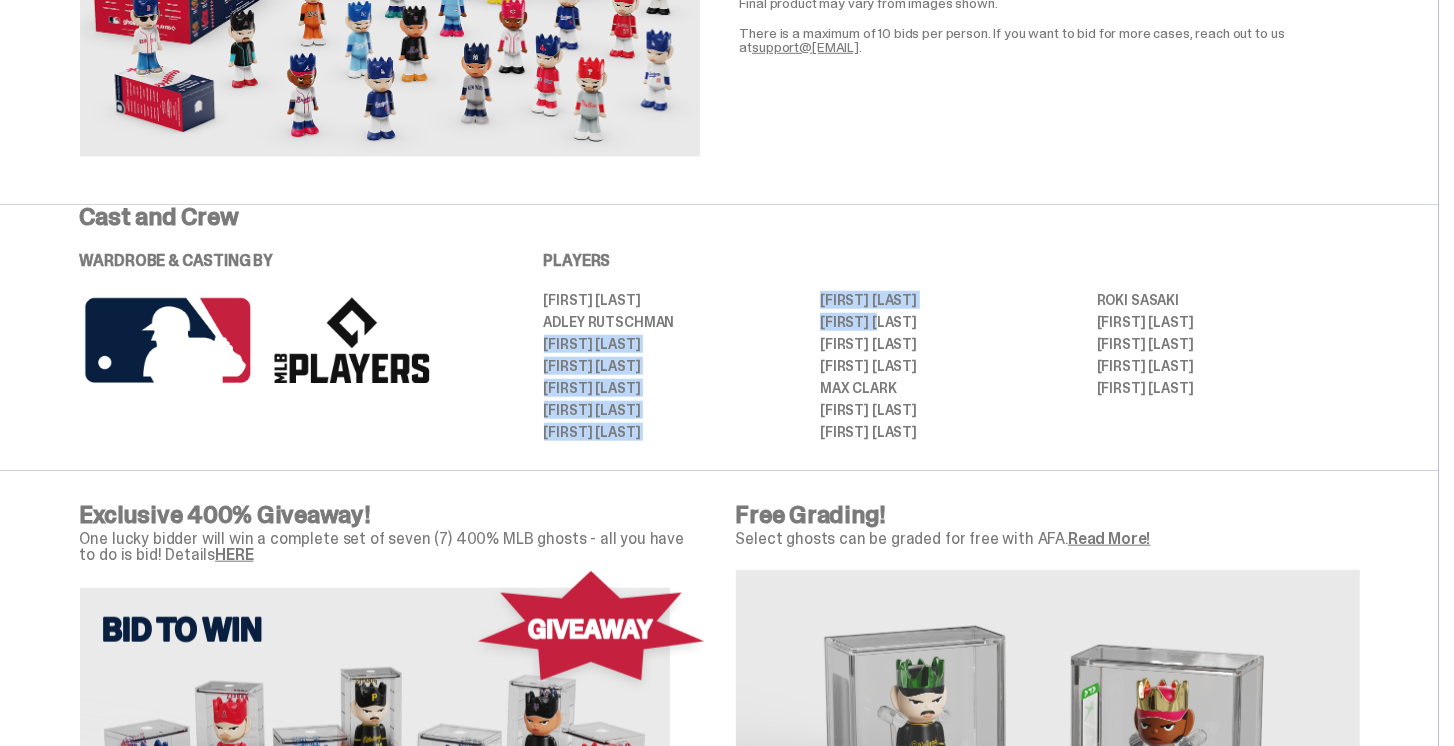 drag, startPoint x: 841, startPoint y: 316, endPoint x: 920, endPoint y: 318, distance: 79.025314 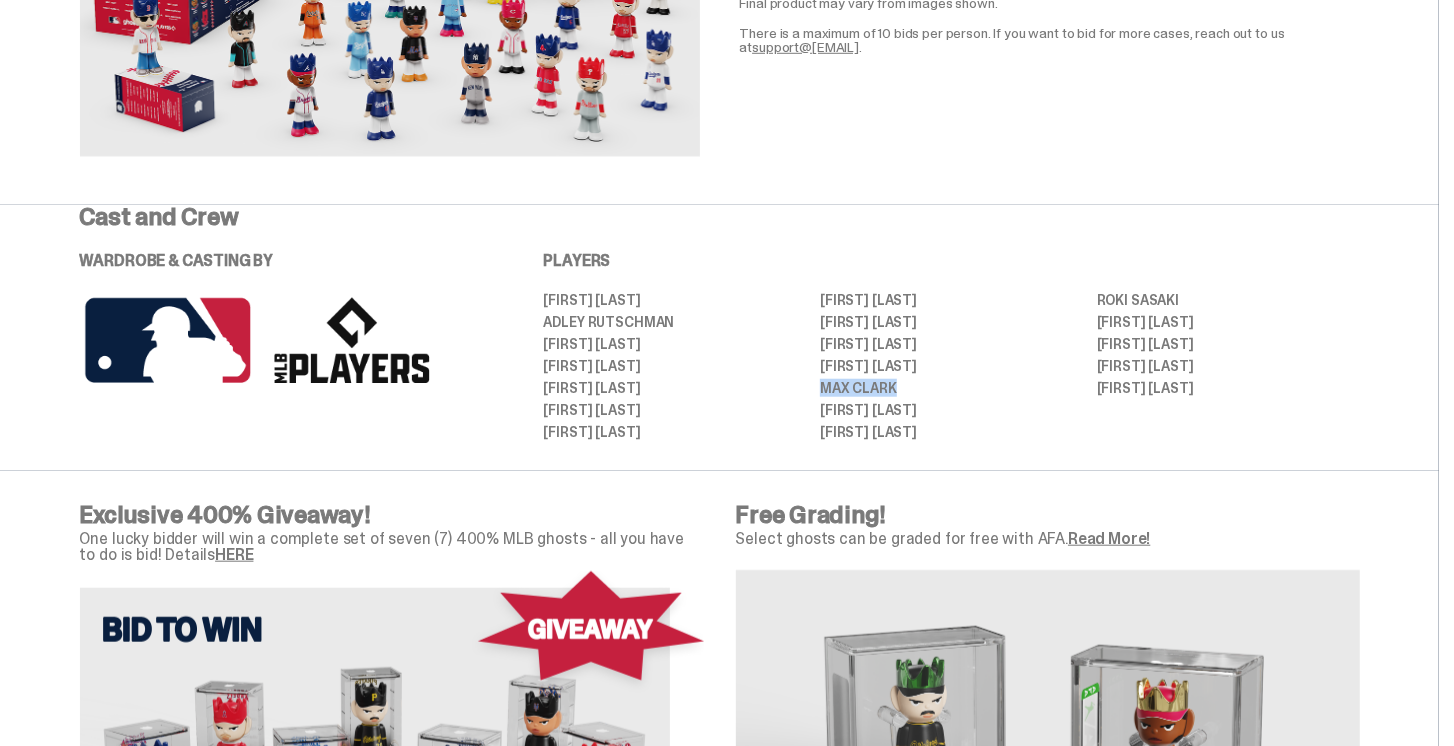 drag, startPoint x: 824, startPoint y: 385, endPoint x: 917, endPoint y: 392, distance: 93.26307 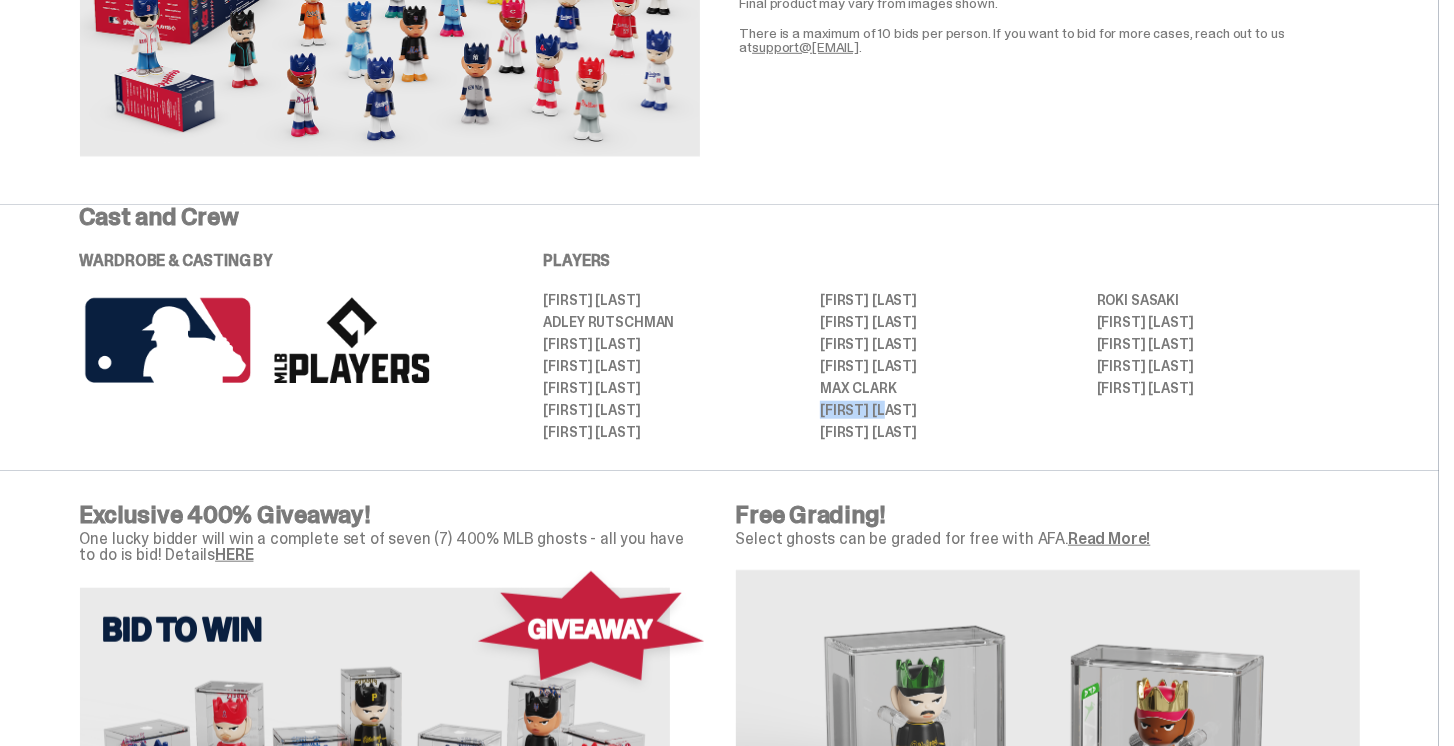 drag, startPoint x: 828, startPoint y: 398, endPoint x: 928, endPoint y: 408, distance: 100.49876 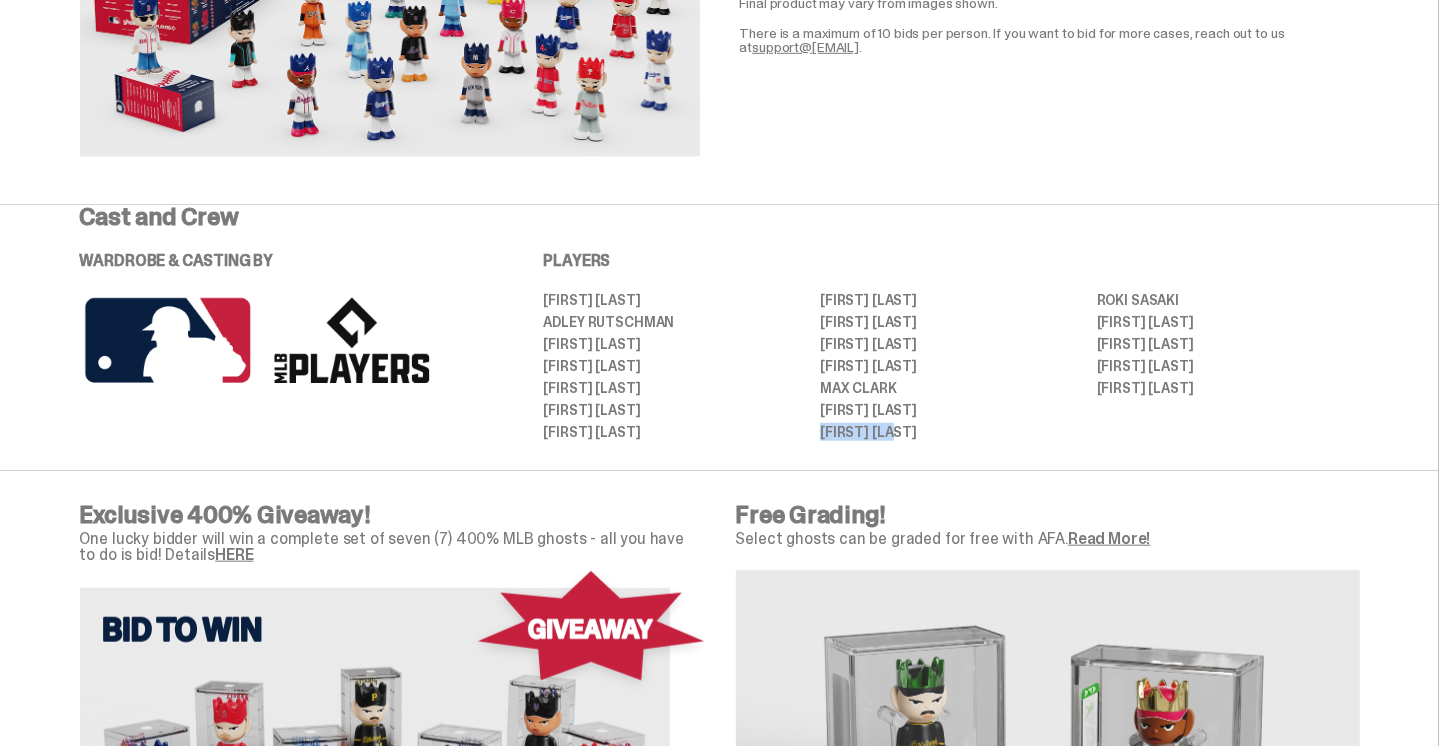 drag, startPoint x: 836, startPoint y: 429, endPoint x: 946, endPoint y: 424, distance: 110.11358 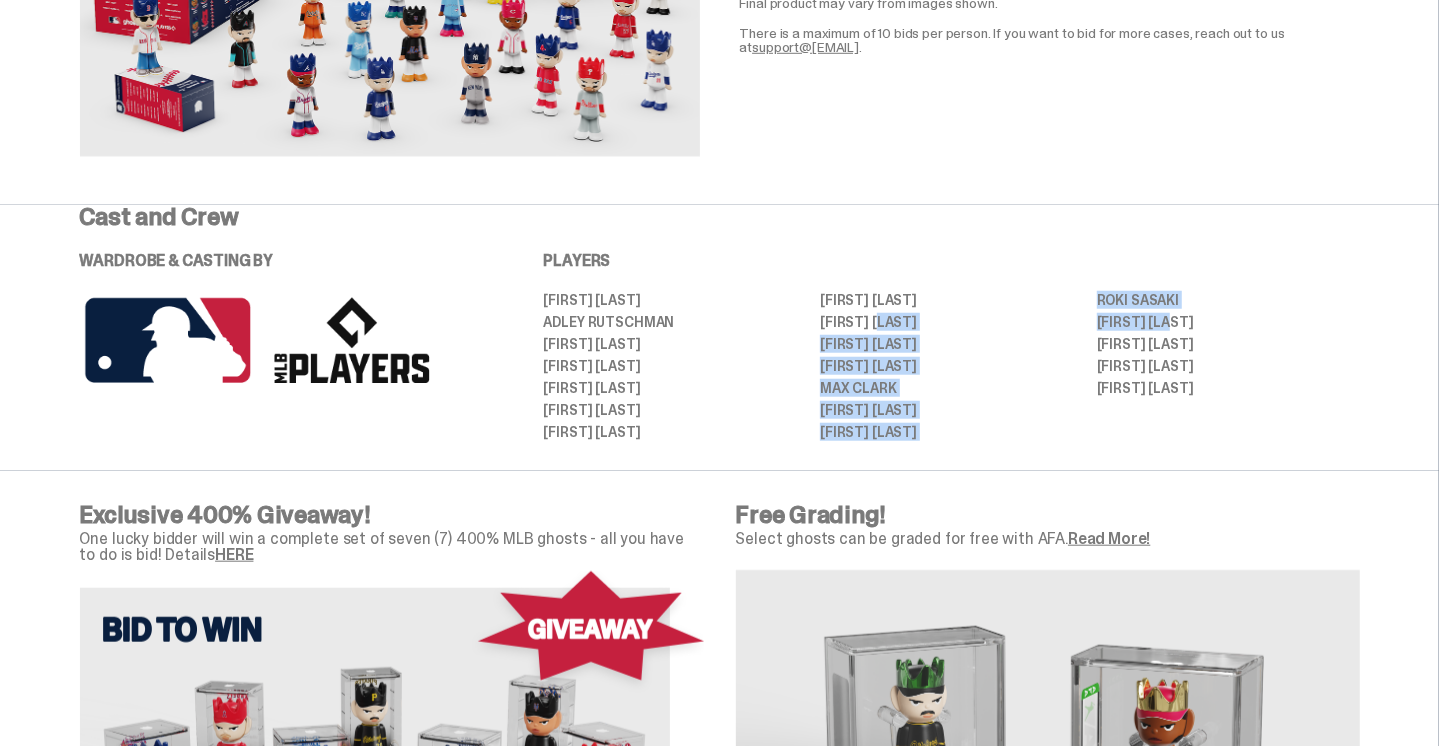 drag, startPoint x: 1147, startPoint y: 324, endPoint x: 1205, endPoint y: 319, distance: 58.21512 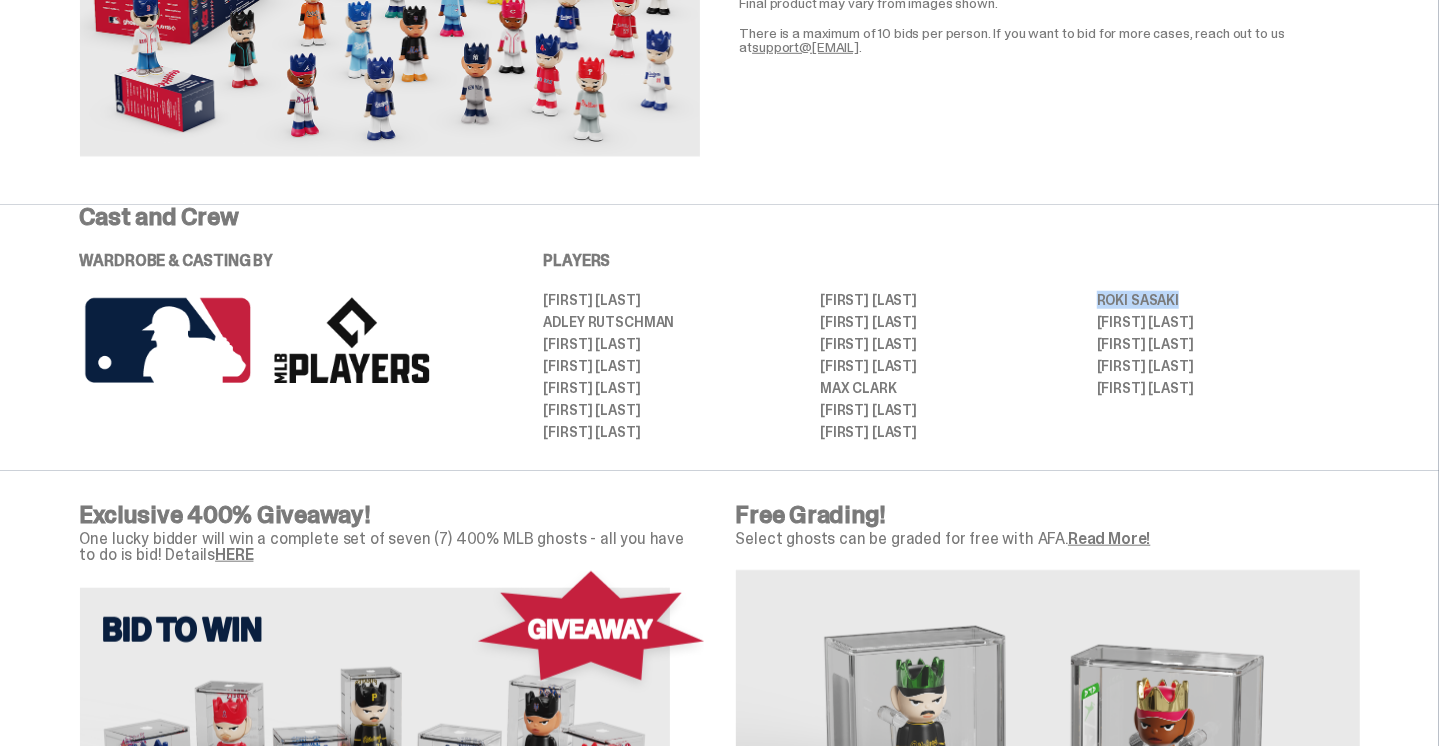 drag, startPoint x: 1103, startPoint y: 297, endPoint x: 1191, endPoint y: 289, distance: 88.362885 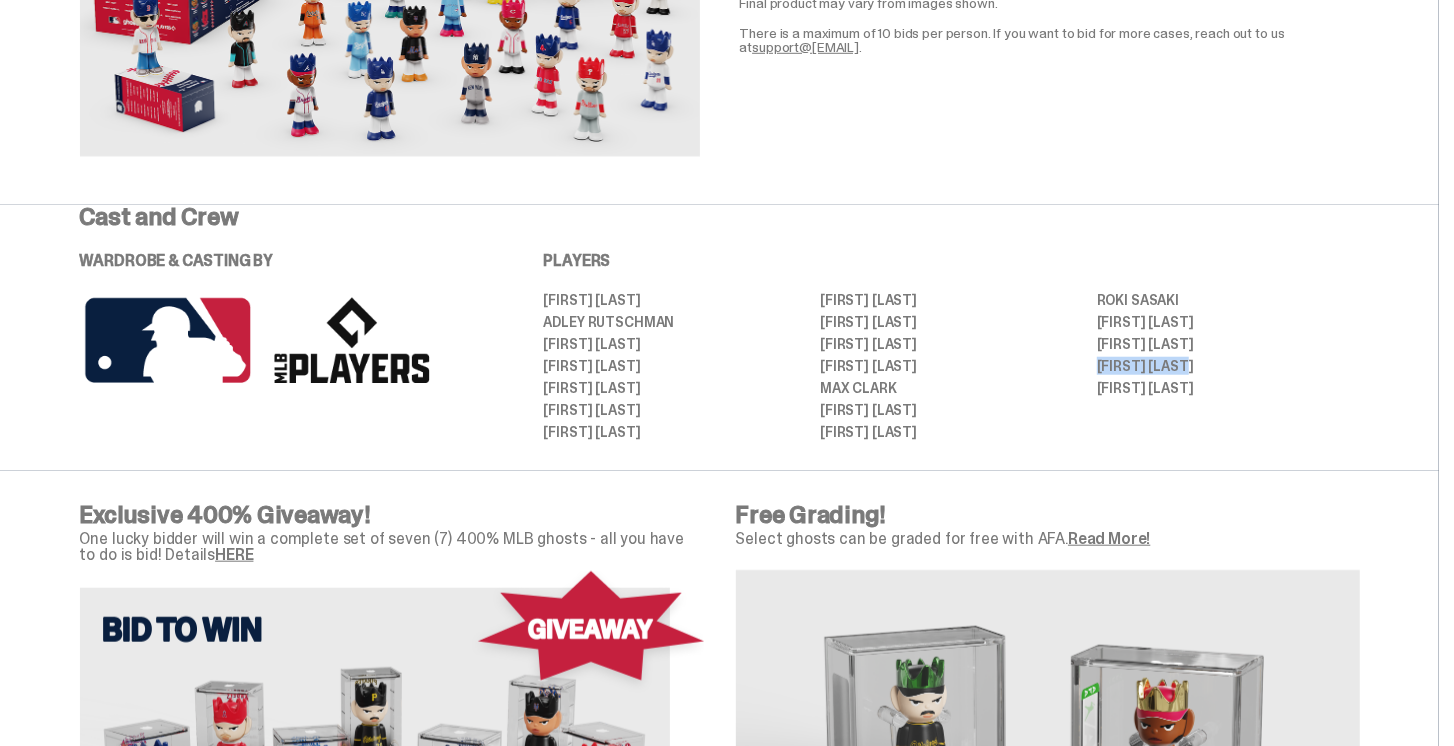 drag, startPoint x: 1097, startPoint y: 365, endPoint x: 1211, endPoint y: 362, distance: 114.03947 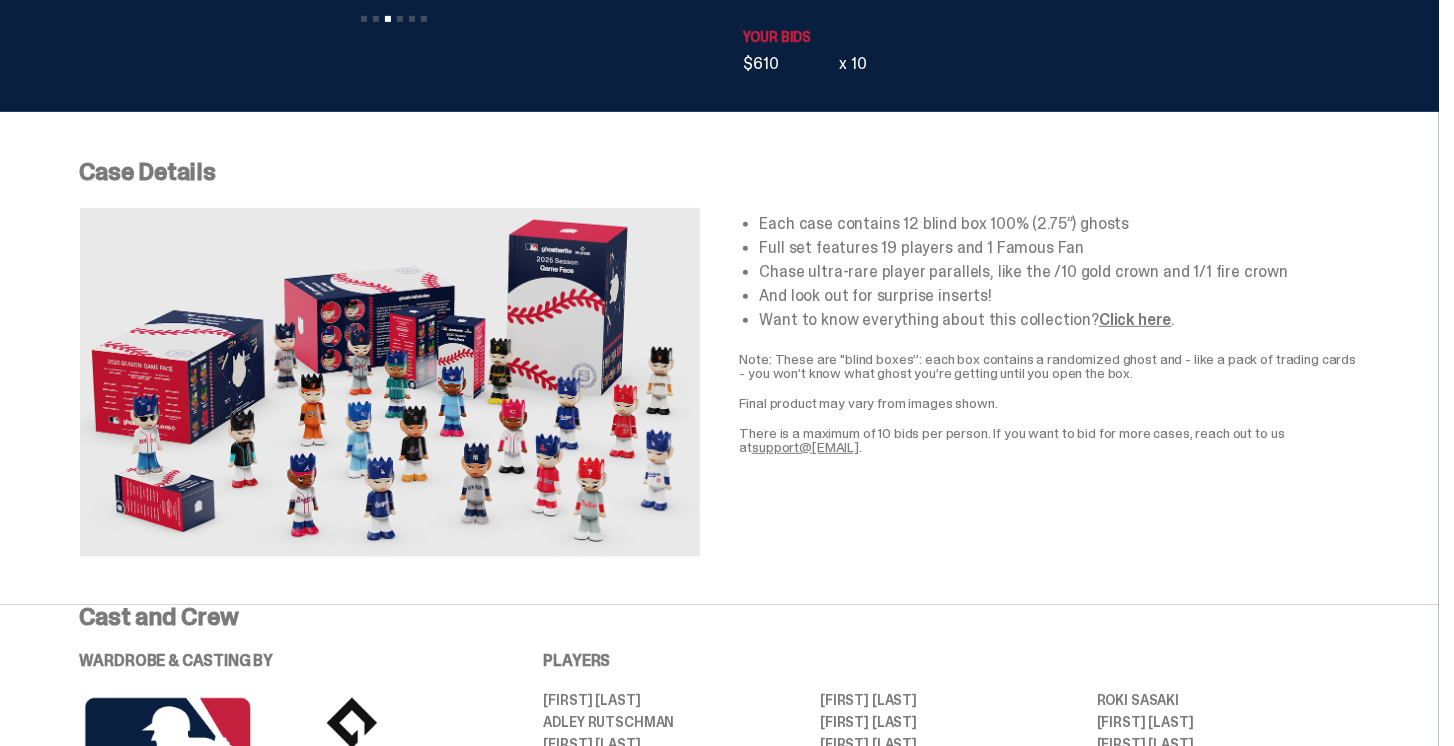 scroll, scrollTop: 571, scrollLeft: 0, axis: vertical 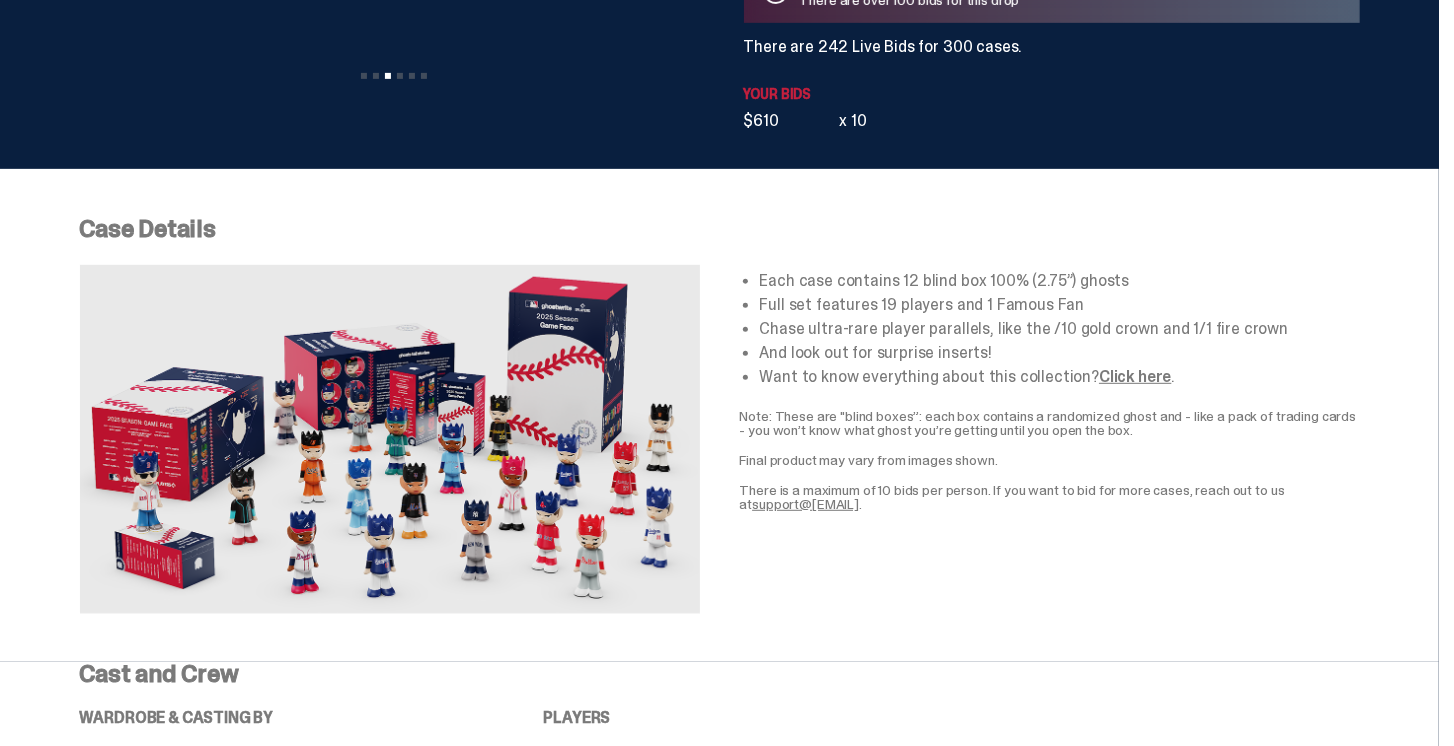 click at bounding box center (390, 439) 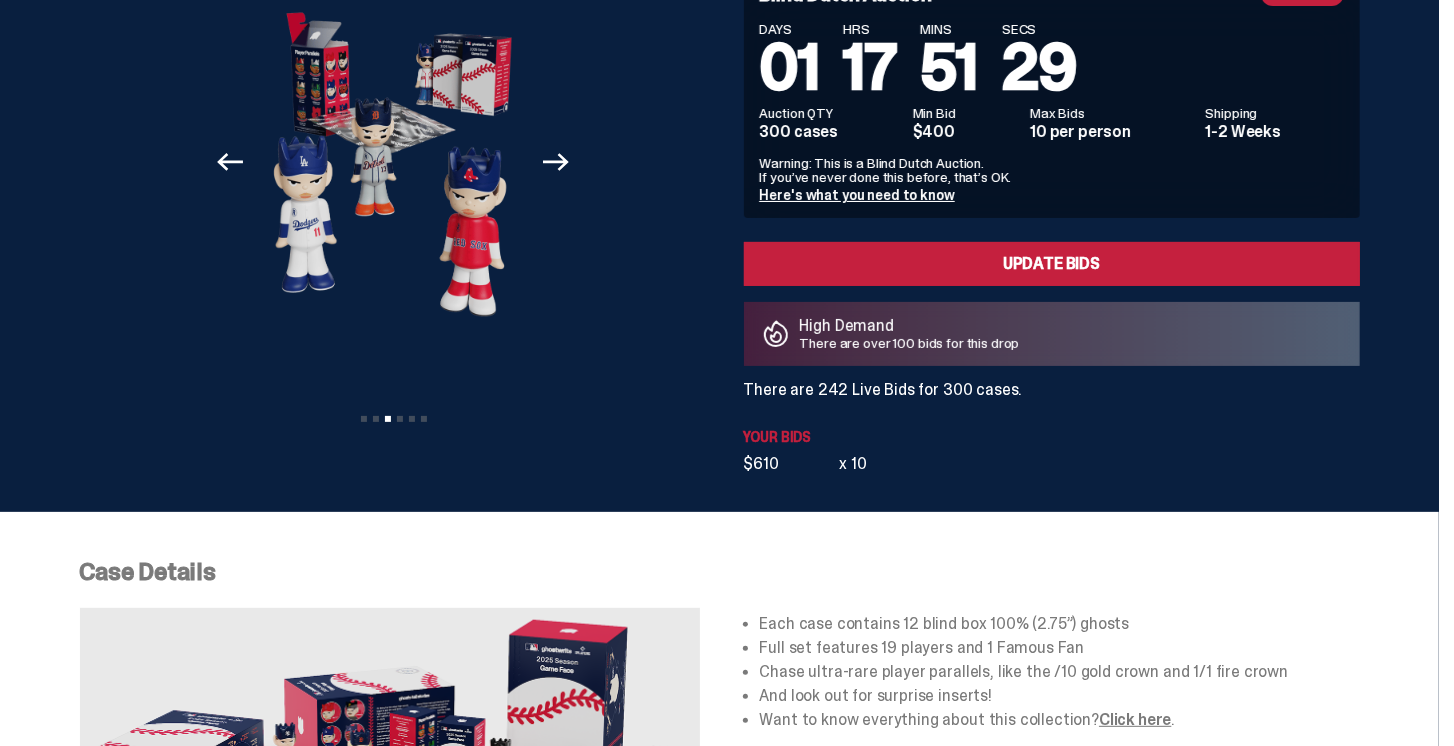 scroll, scrollTop: 0, scrollLeft: 0, axis: both 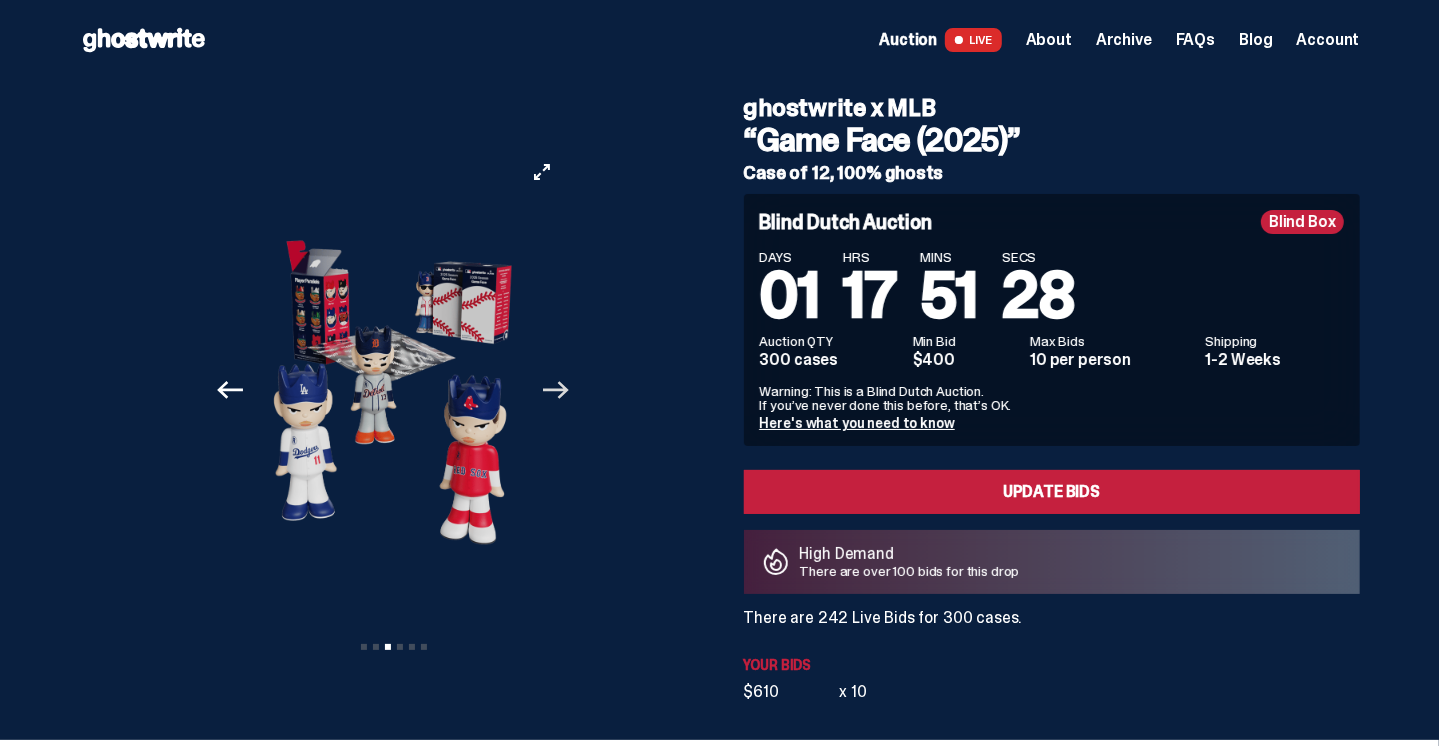 click on "Next" 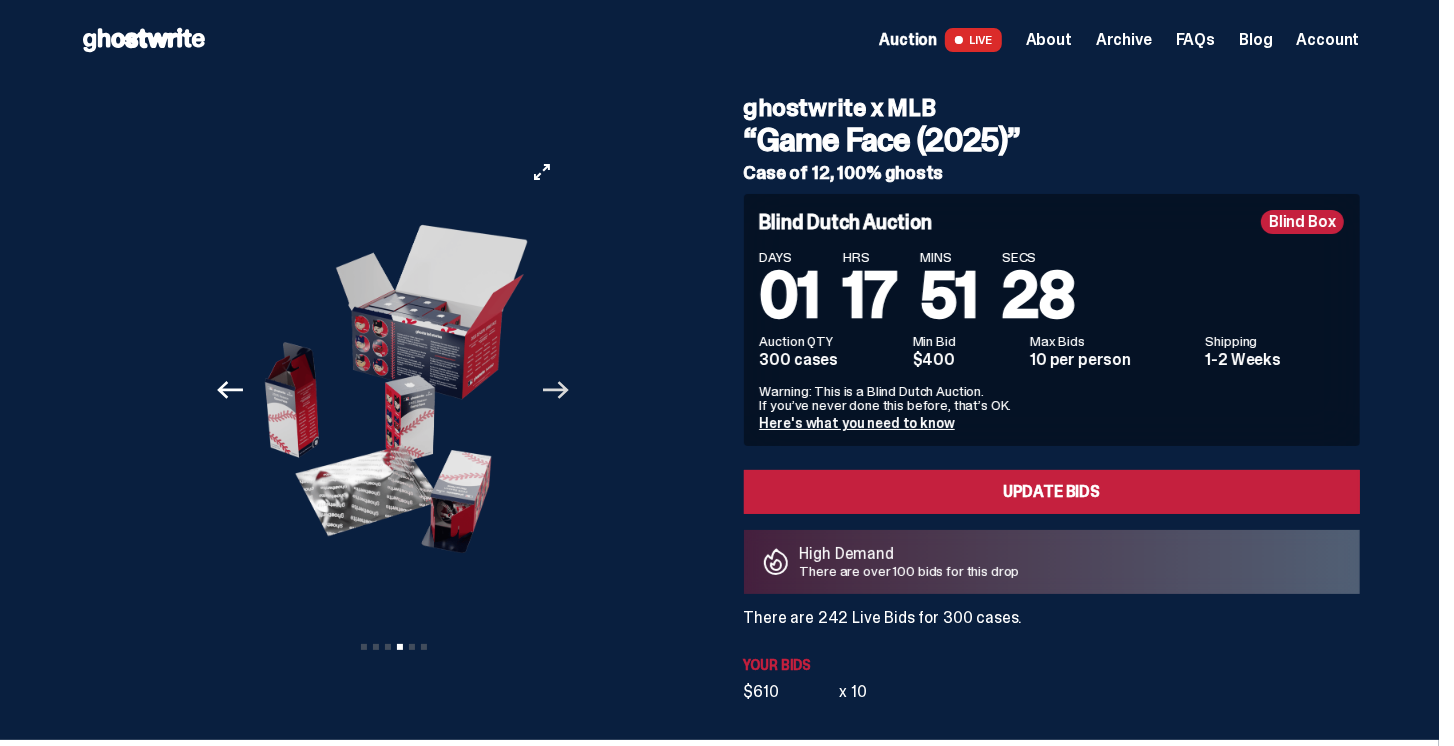 click on "Next" 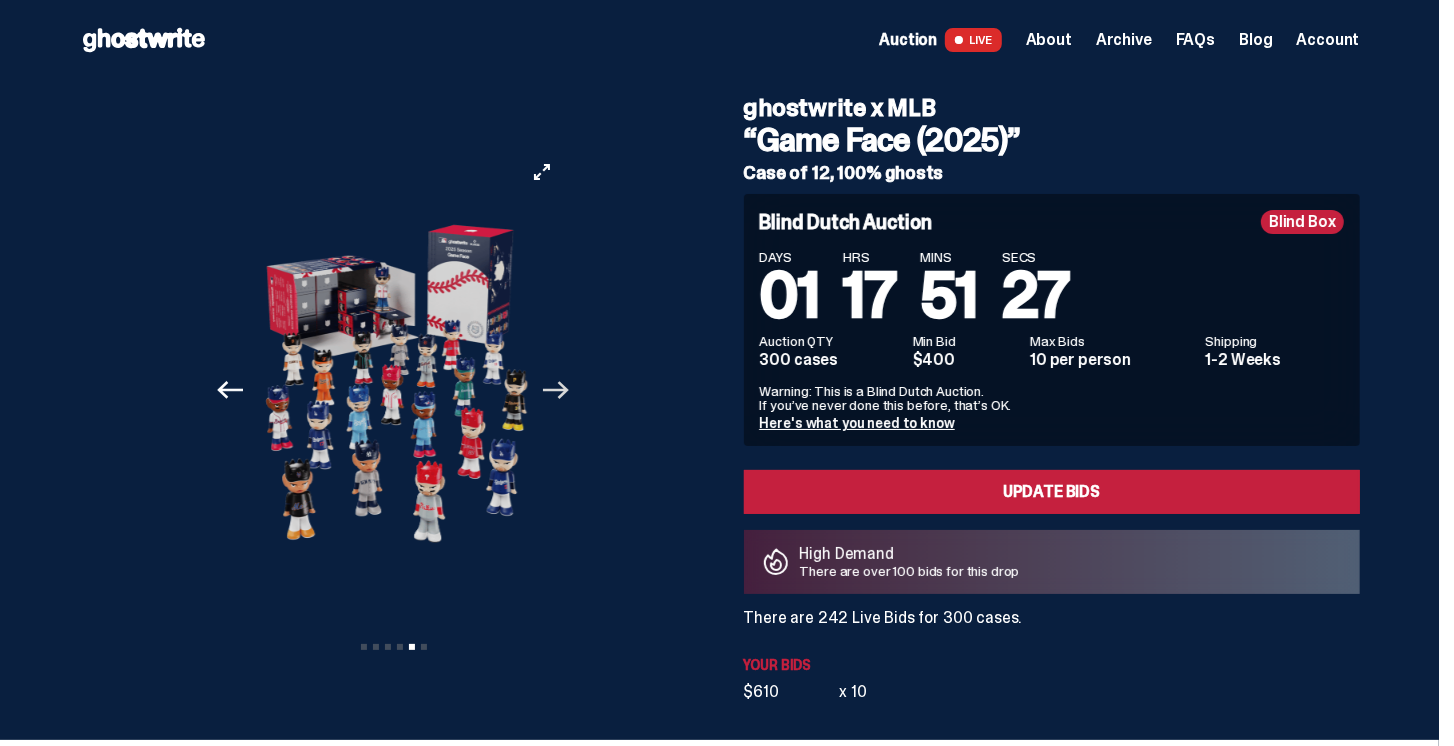 click 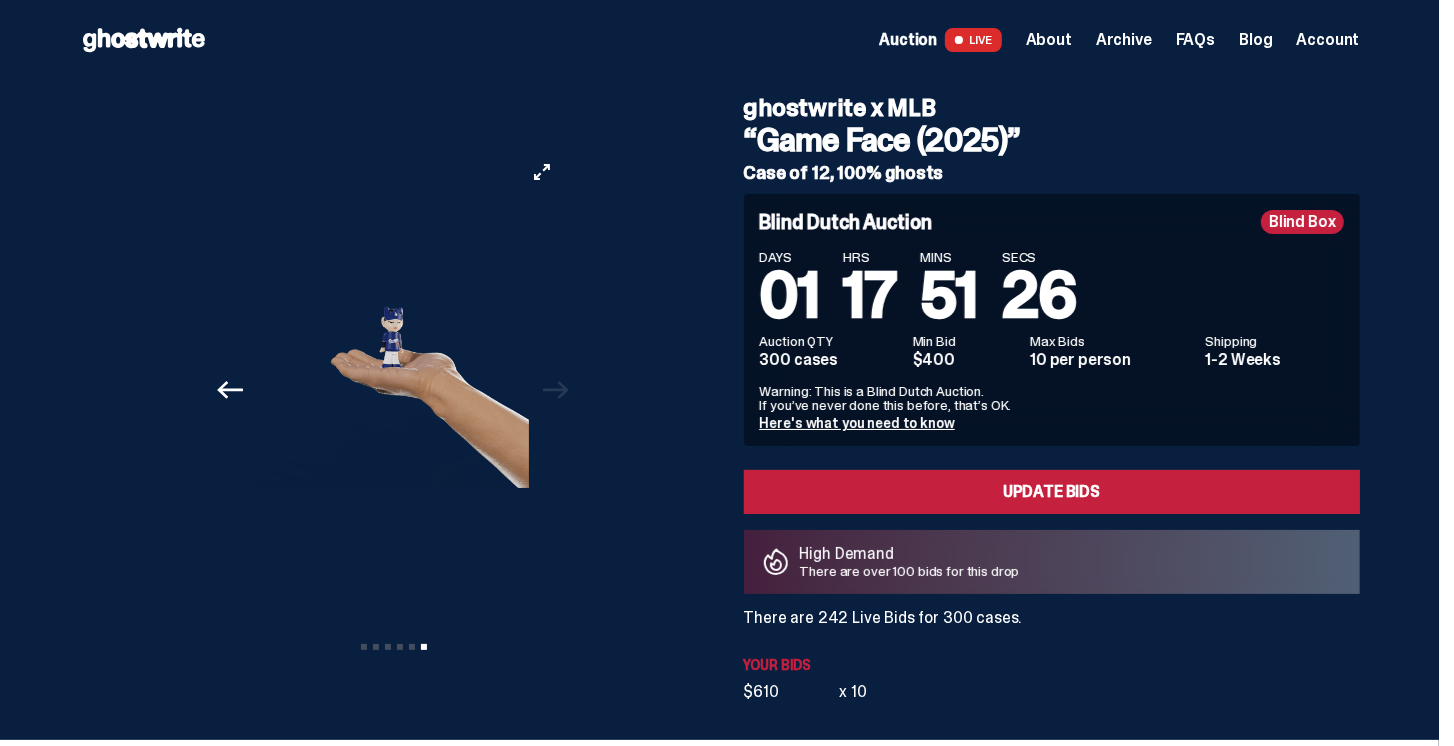 click at bounding box center (394, 319) 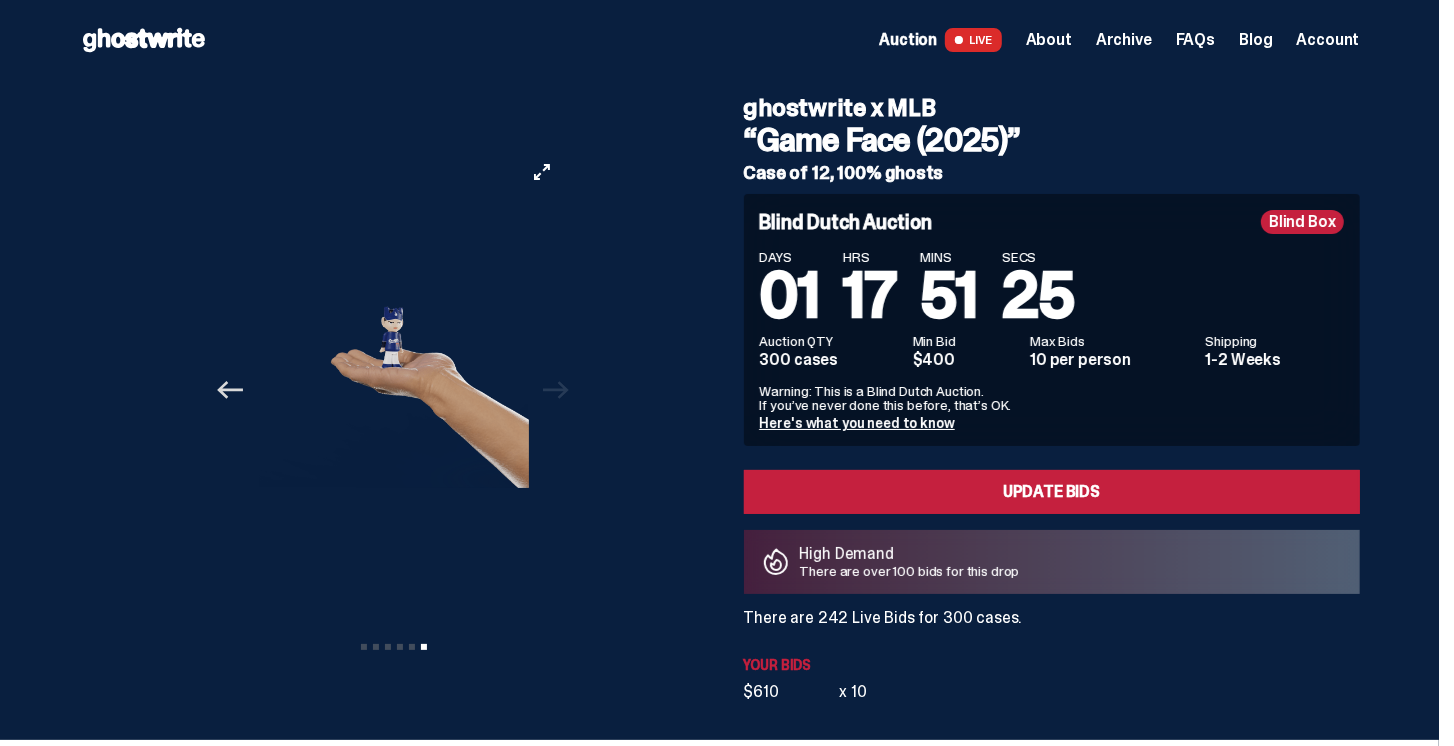 click on "Previous" 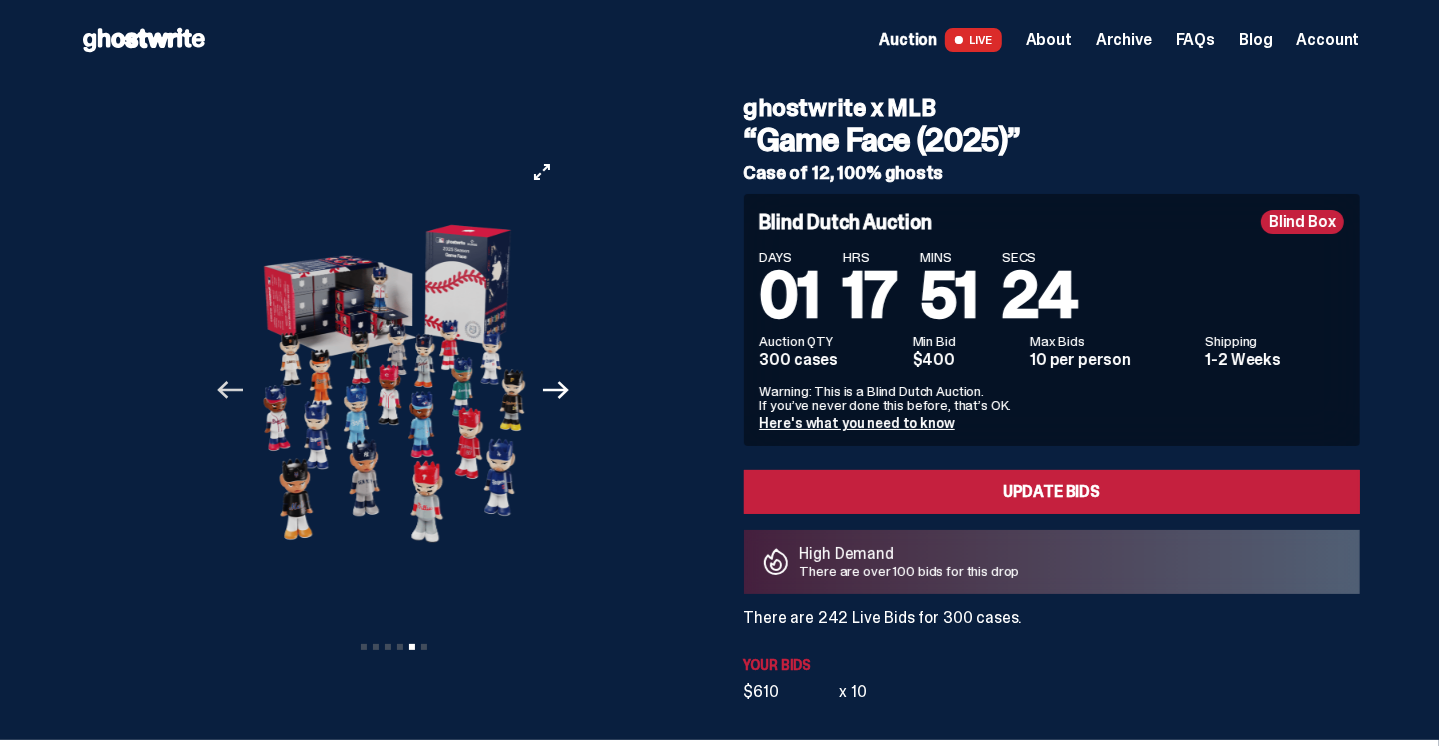 click on "Previous" 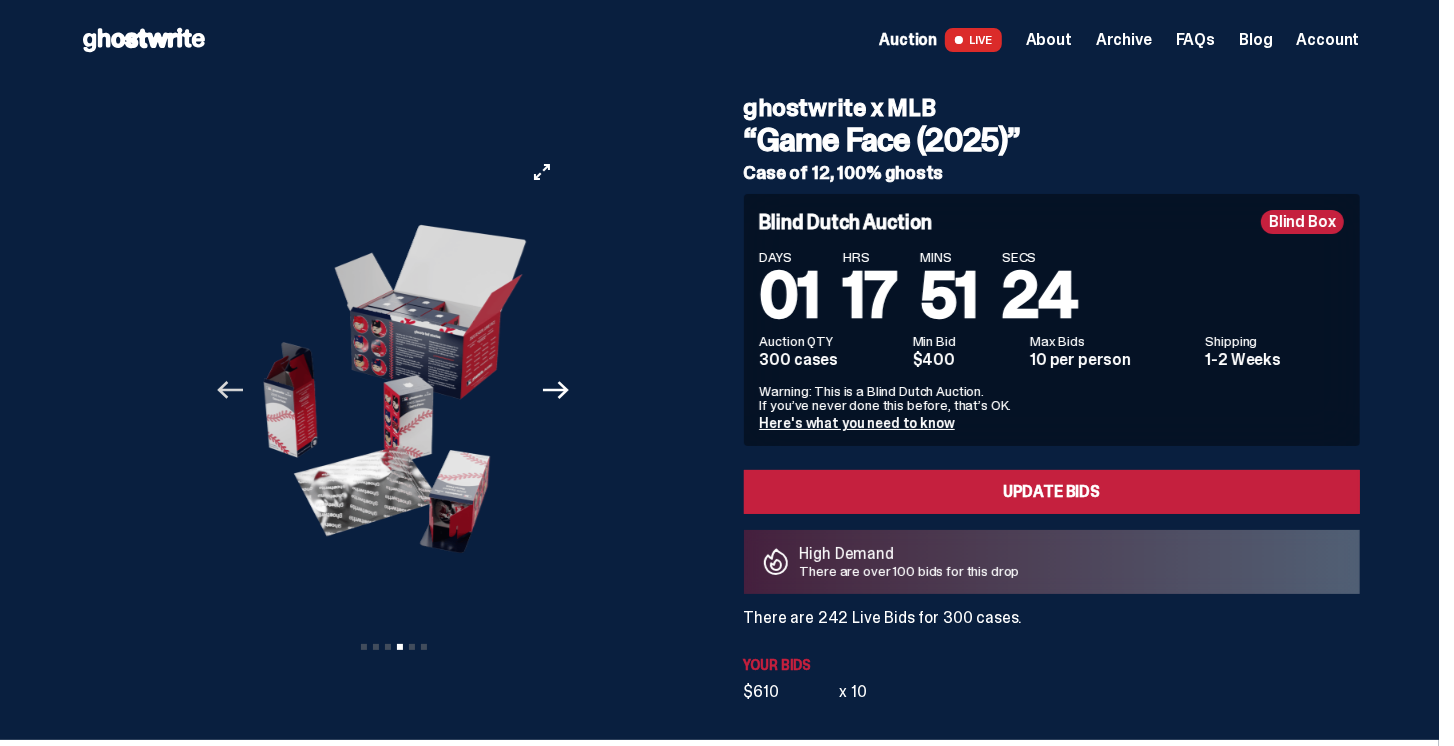 click on "Previous" 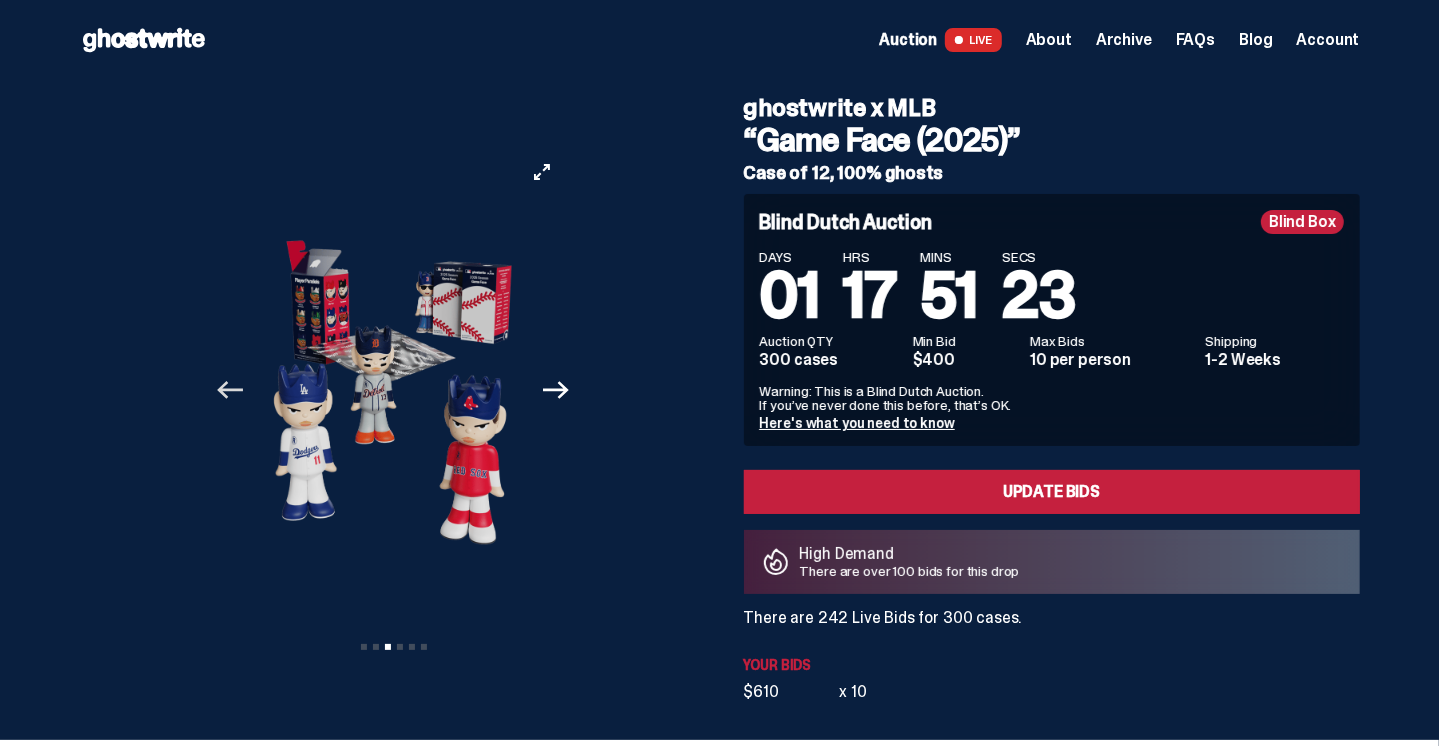click on "Previous" 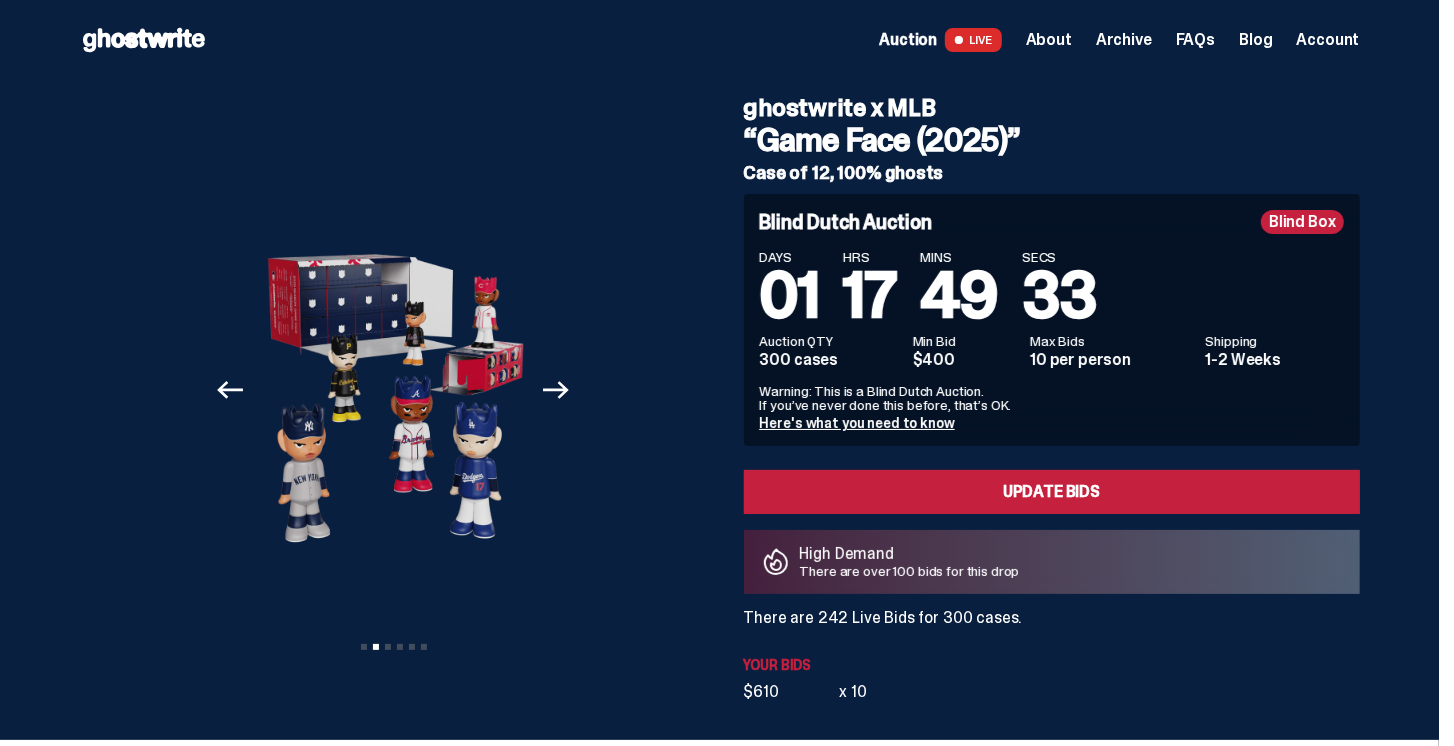click on "Here's what you need to know" at bounding box center (857, 423) 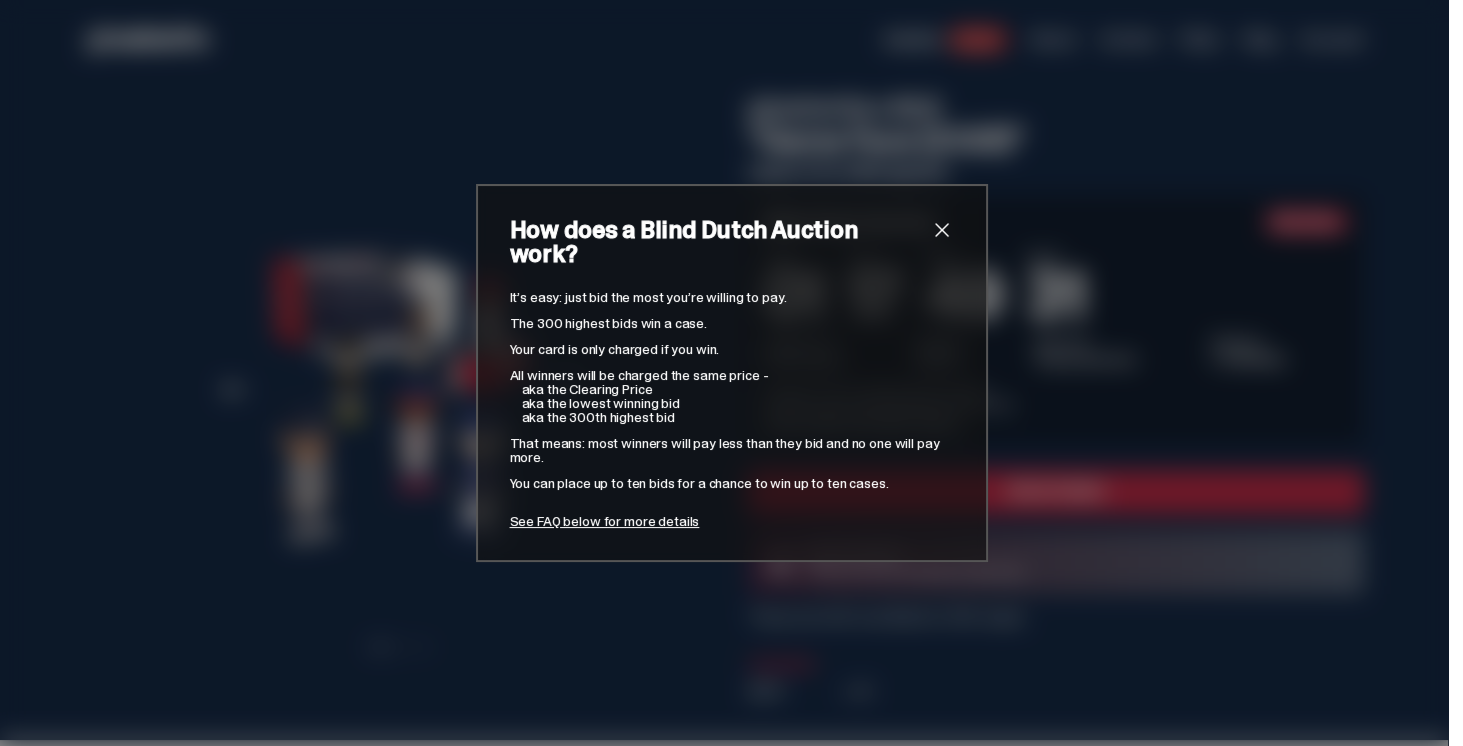 click at bounding box center [942, 230] 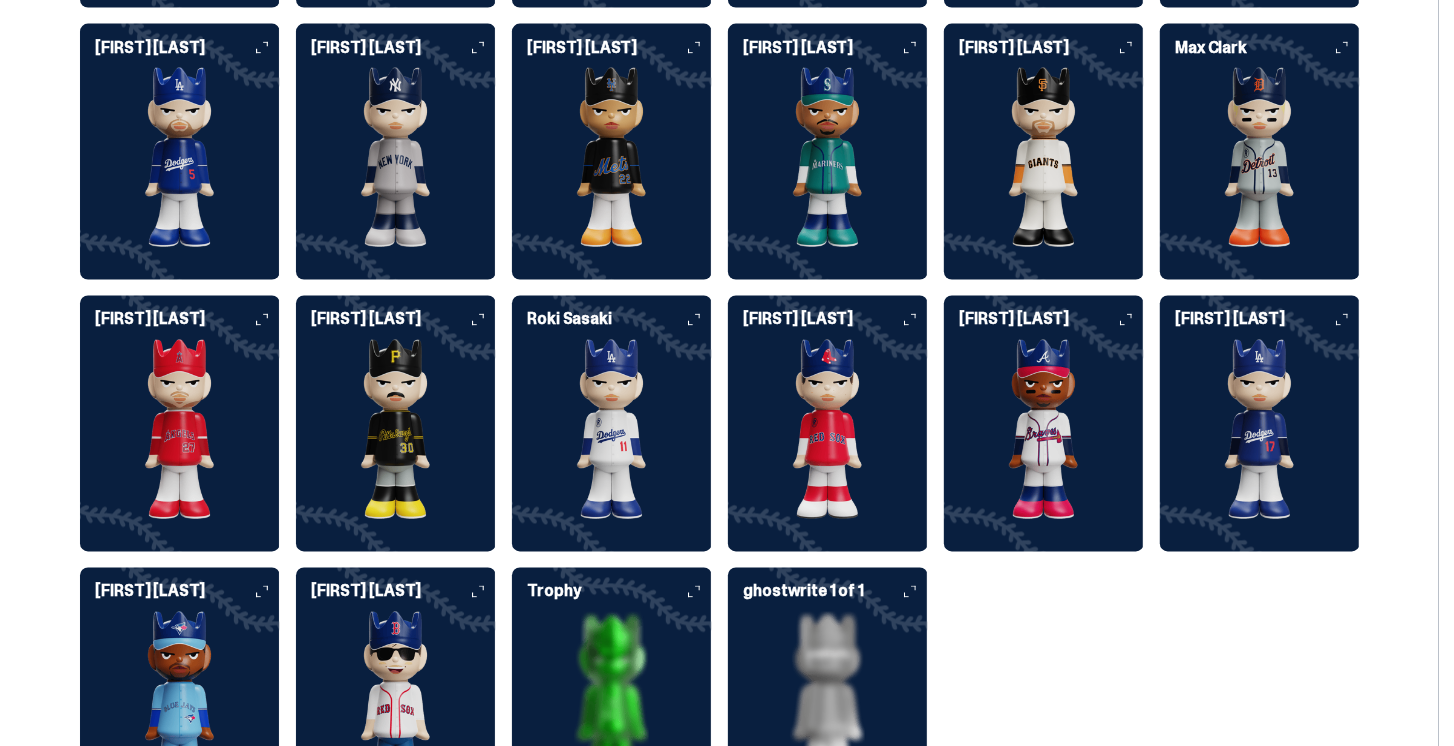 scroll, scrollTop: 2628, scrollLeft: 0, axis: vertical 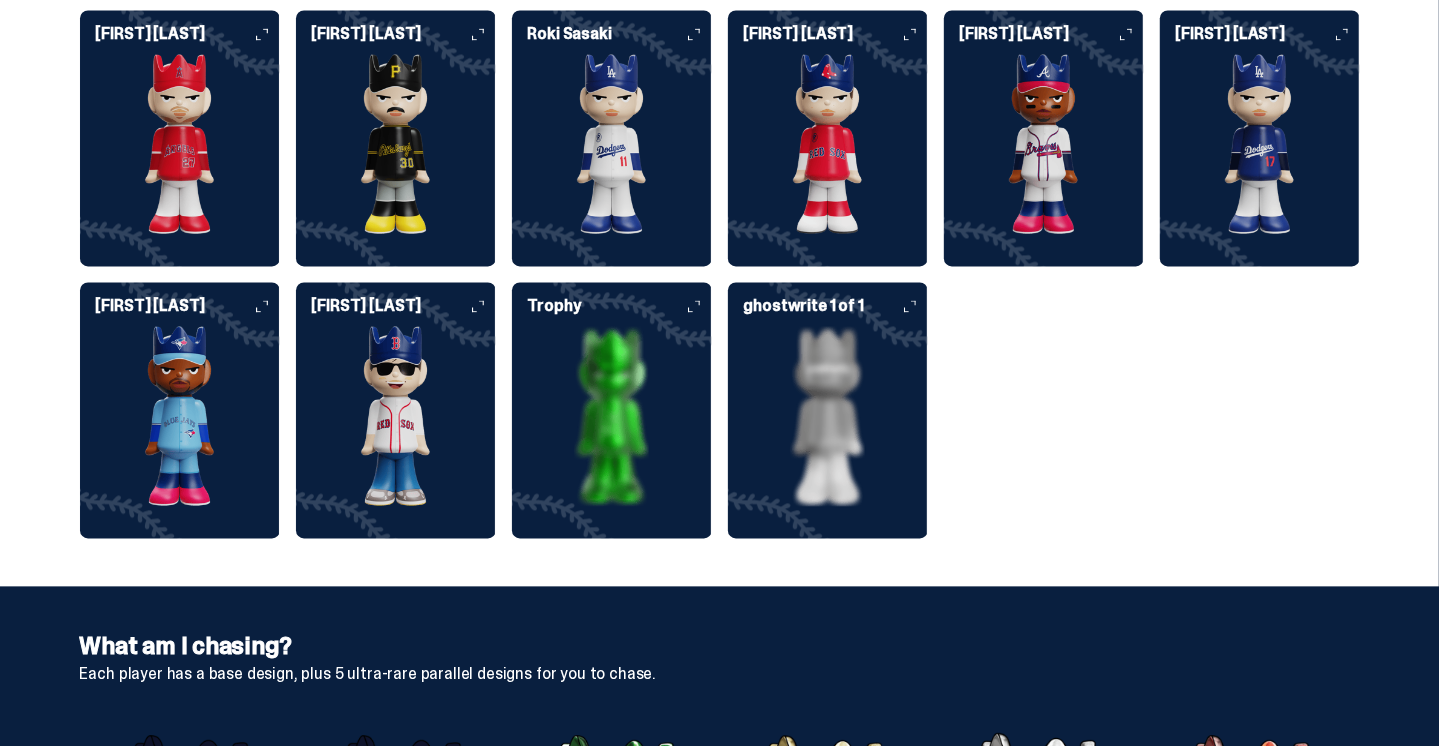 click on "Trophy" at bounding box center [620, 306] 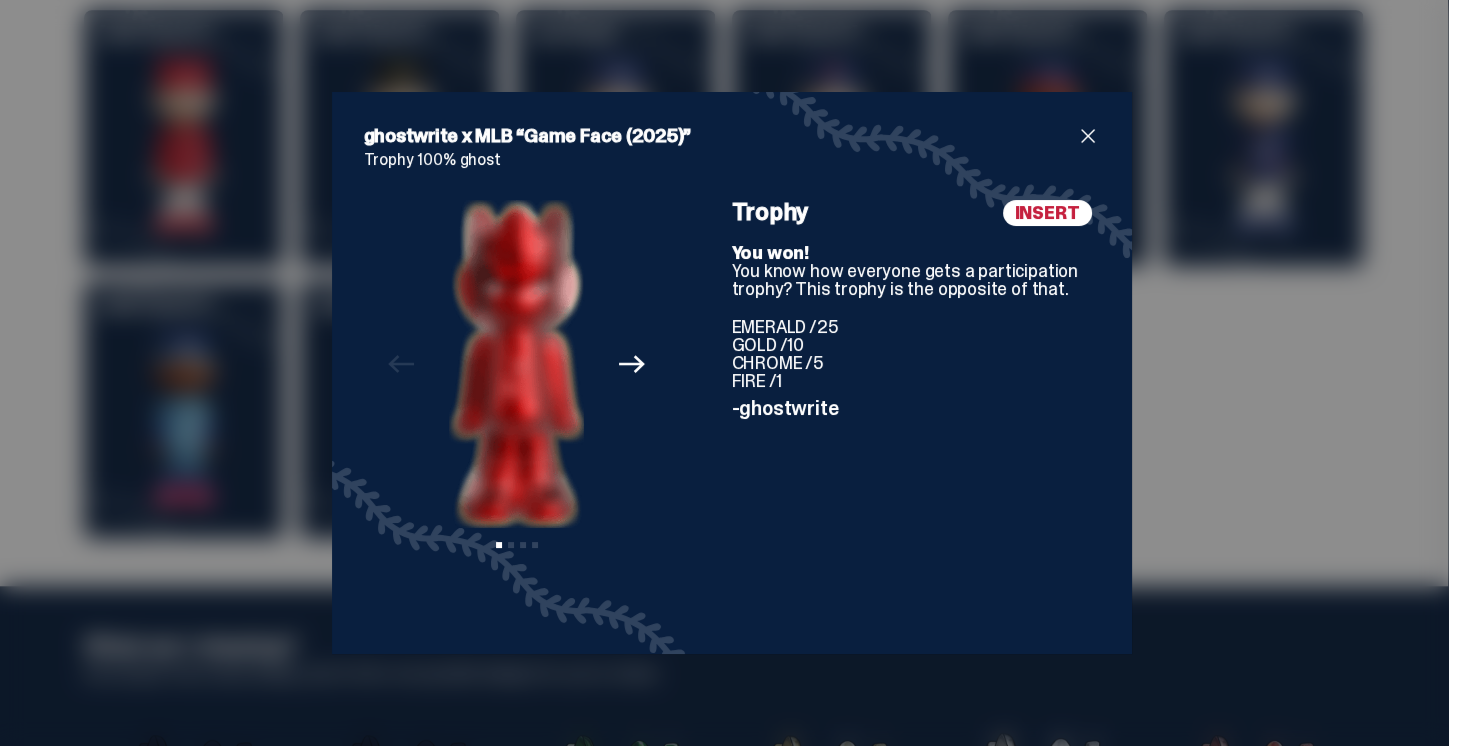 click on "ghostwrite x MLB “Game Face (2025)”
Trophy 100% ghost
Previous Next View slide 1 View slide 2 View slide 3 View slide 4
INSERT
Trophy
You won!
You know how everyone gets a participation trophy? This trophy is the opposite of that.
EMERALD /25
GOLD /10
CHROME /5
FIRE /1
-ghostwrite" at bounding box center [731, 373] 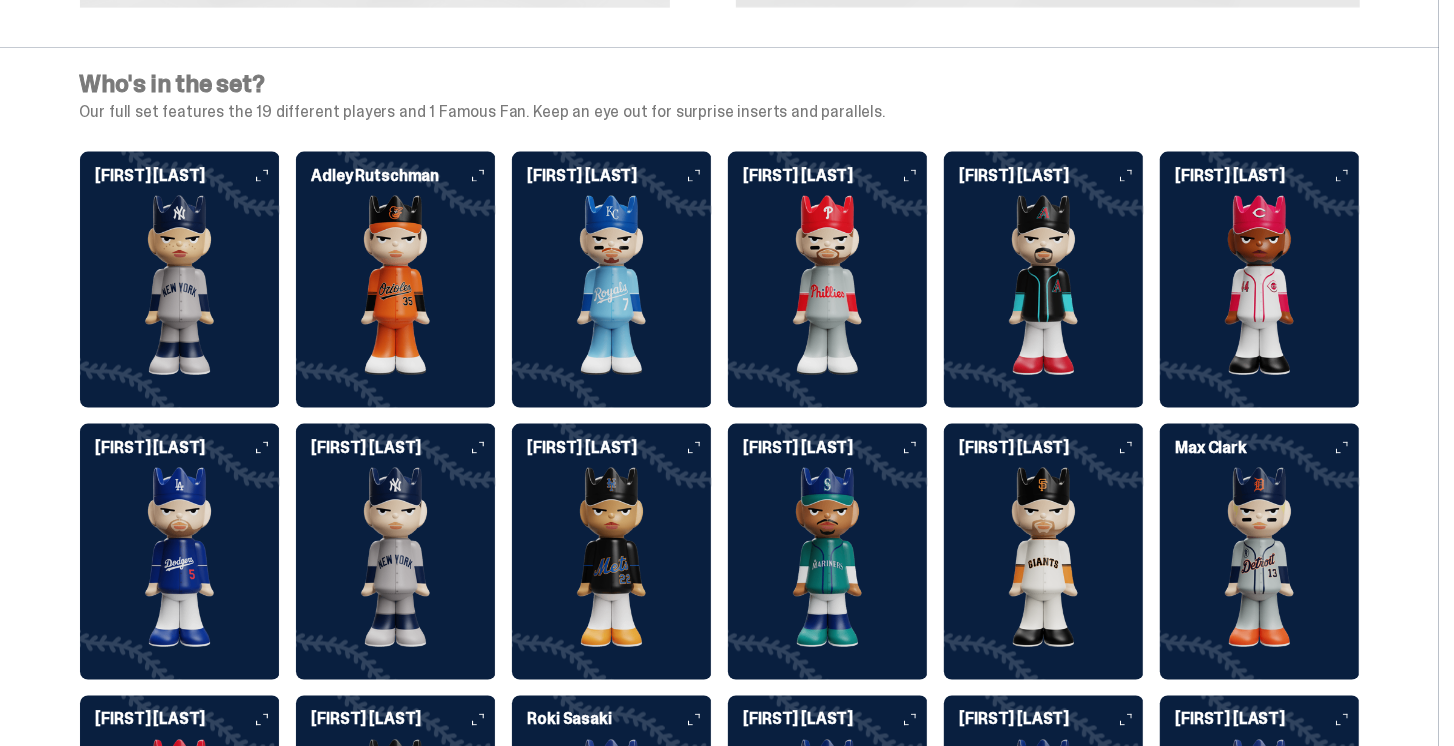scroll, scrollTop: 1771, scrollLeft: 0, axis: vertical 